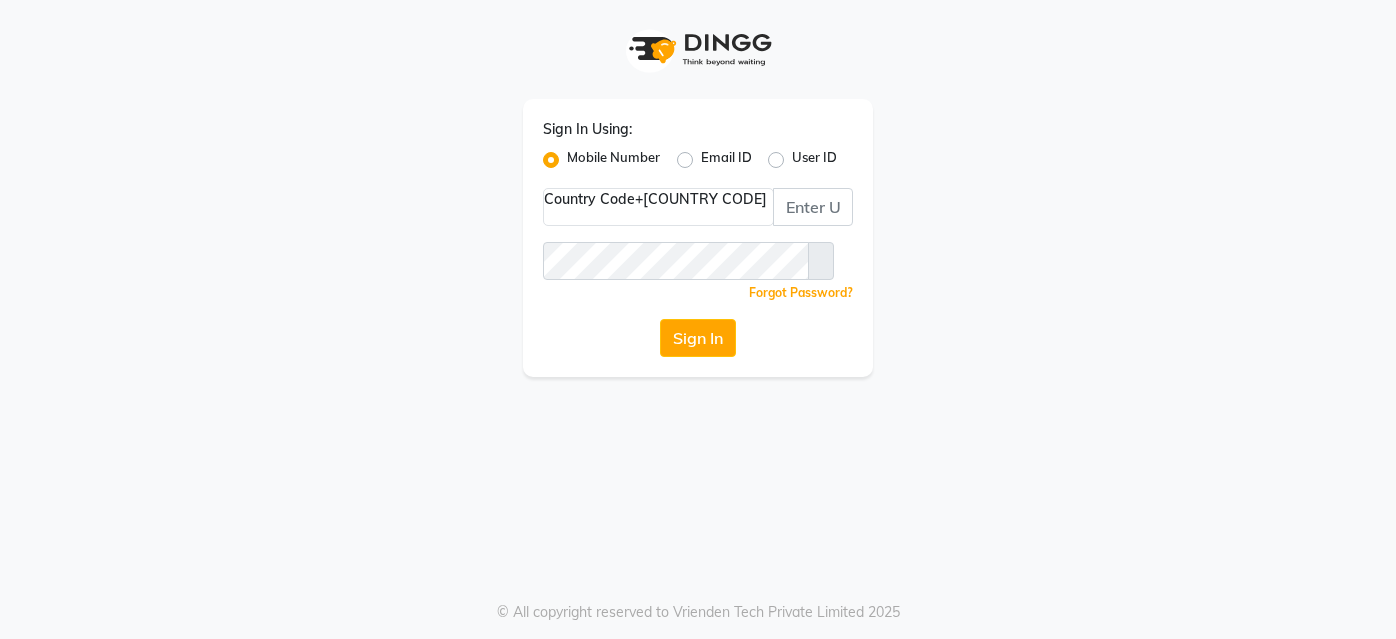 scroll, scrollTop: 0, scrollLeft: 0, axis: both 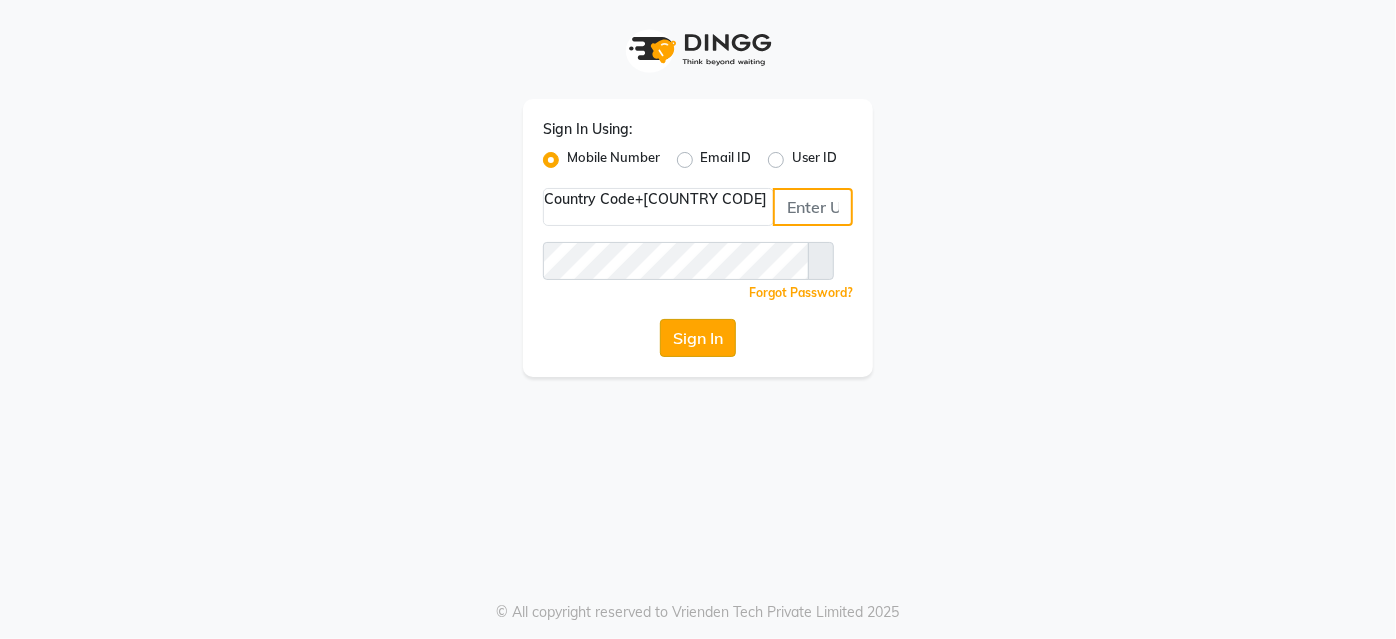 type on "[PHONE]" 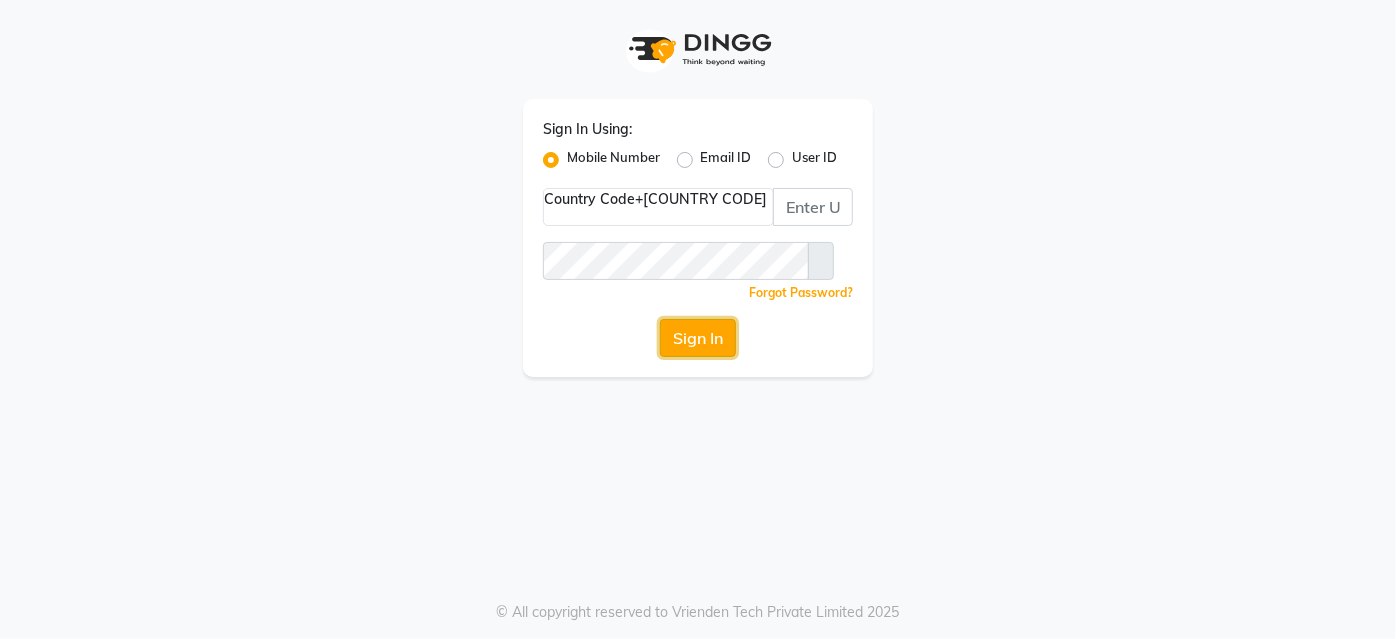 click on "Sign In" at bounding box center [698, 338] 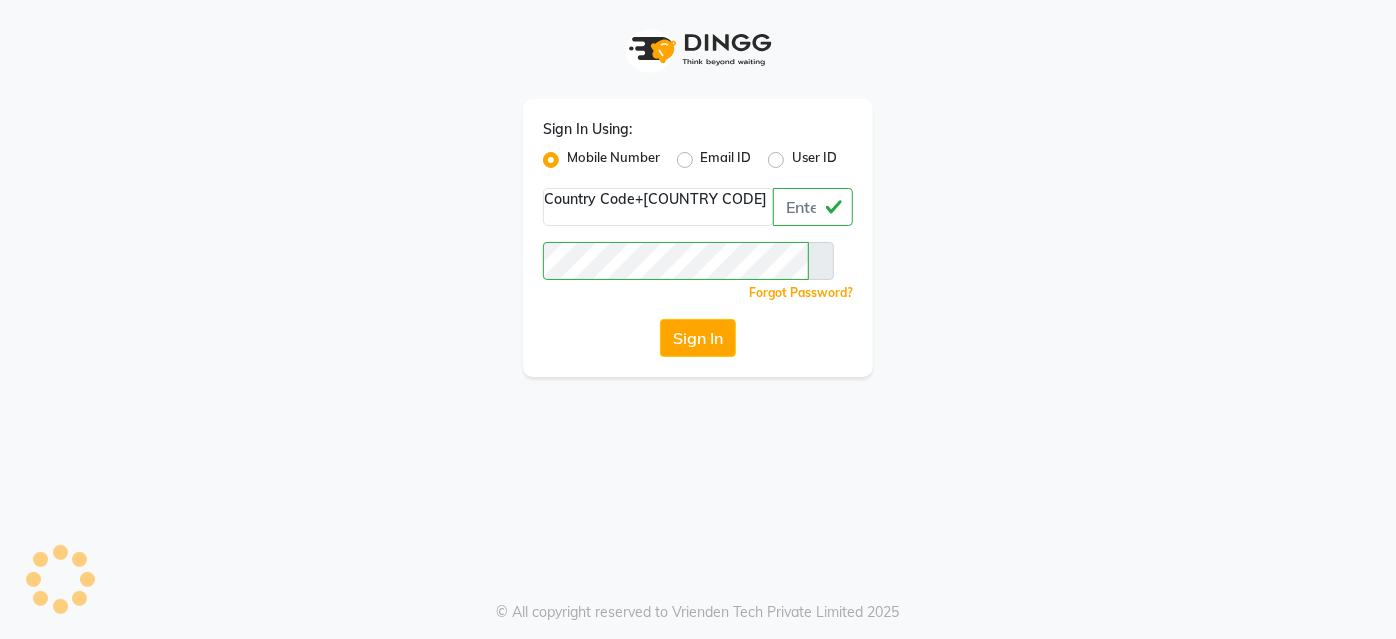 click on "Sign In" at bounding box center (698, 338) 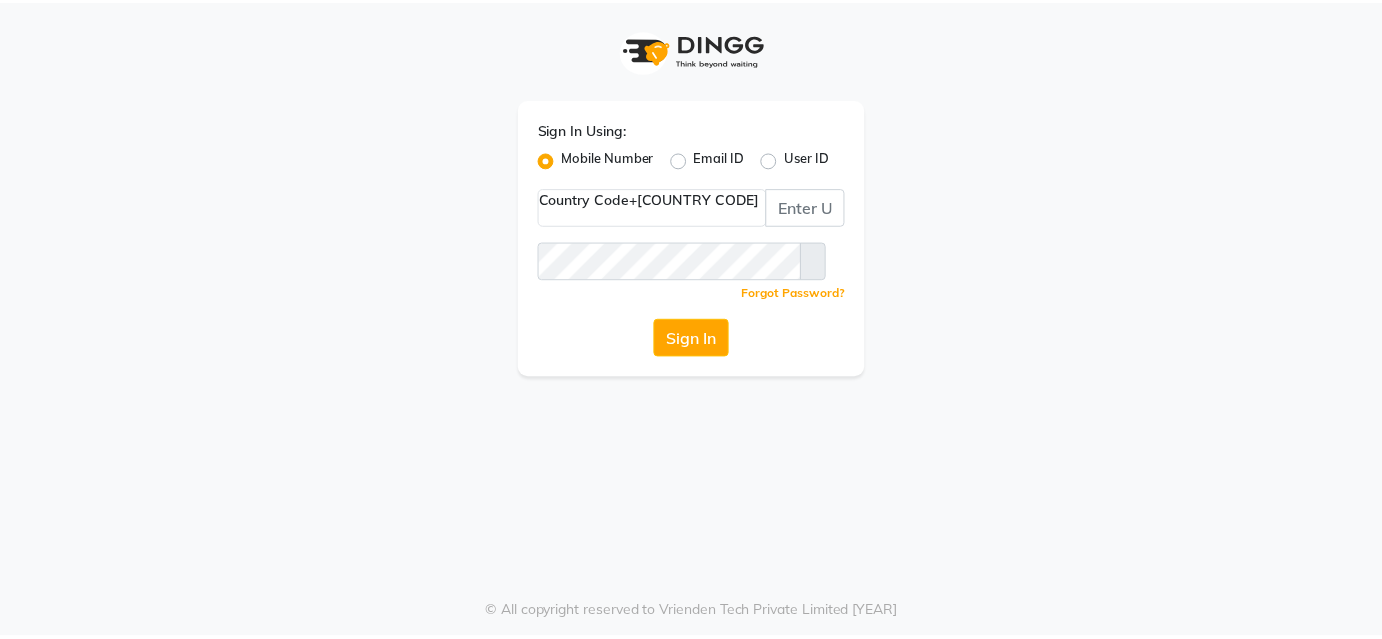scroll, scrollTop: 0, scrollLeft: 0, axis: both 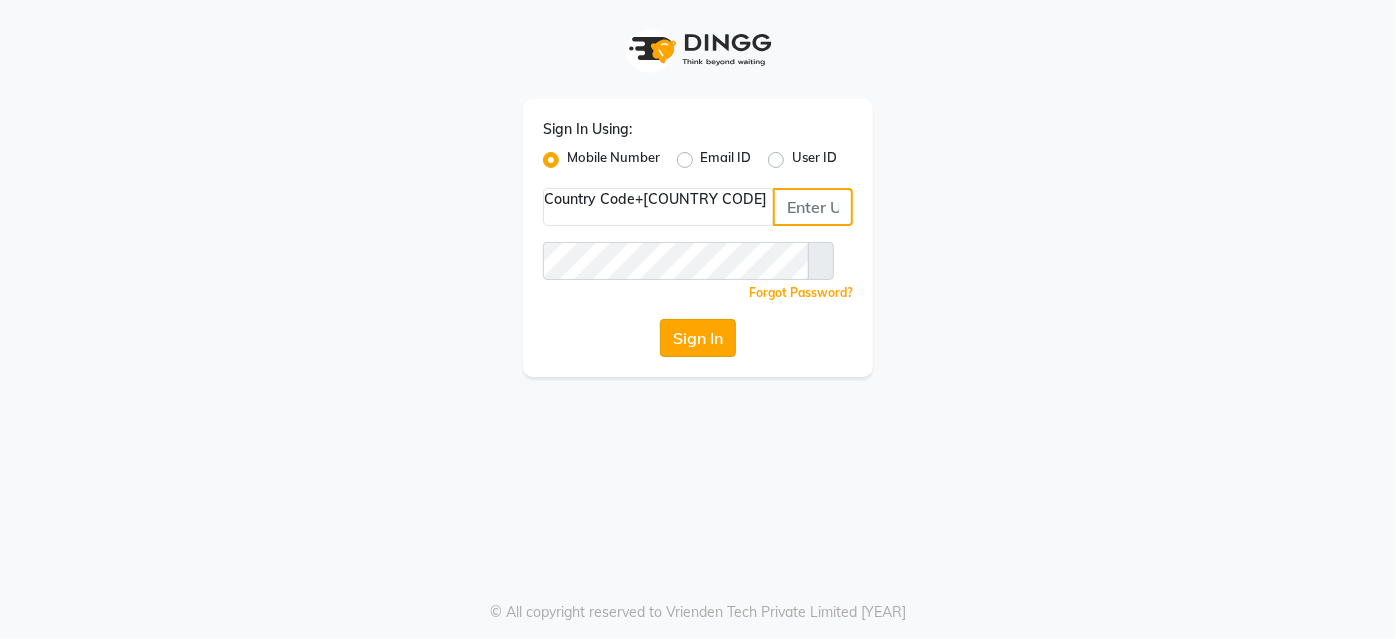 type on "[PHONE]" 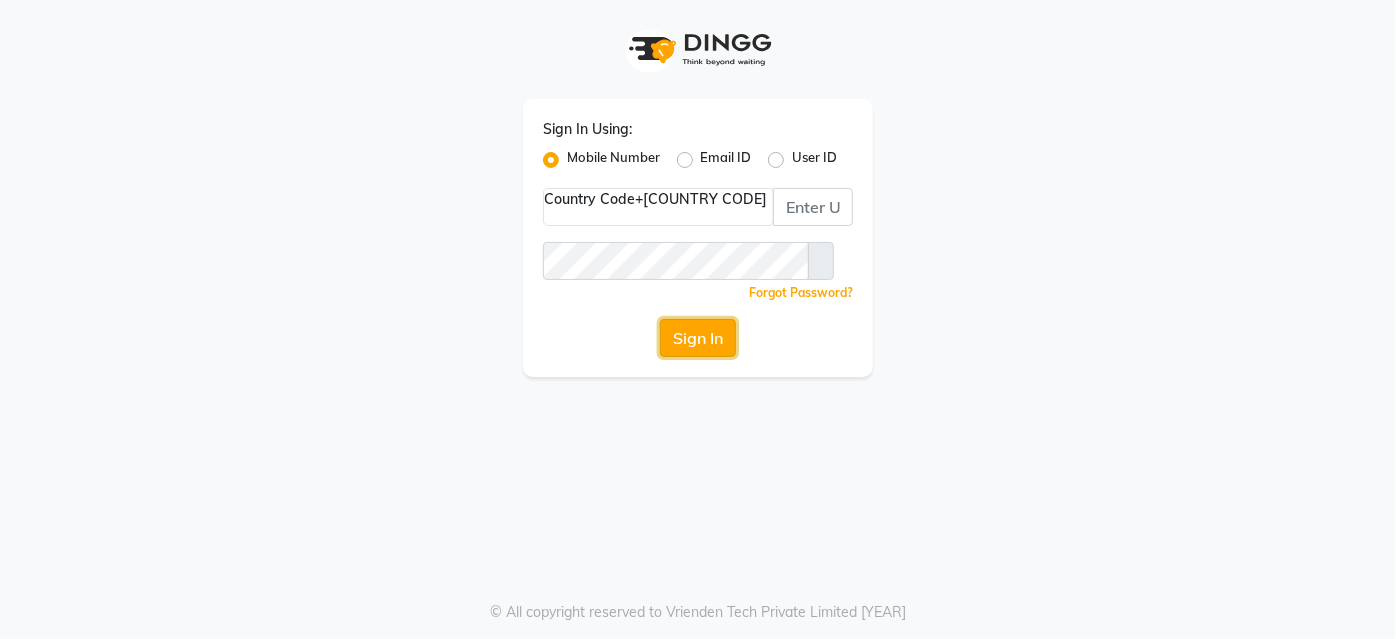 click on "Sign In" at bounding box center (698, 338) 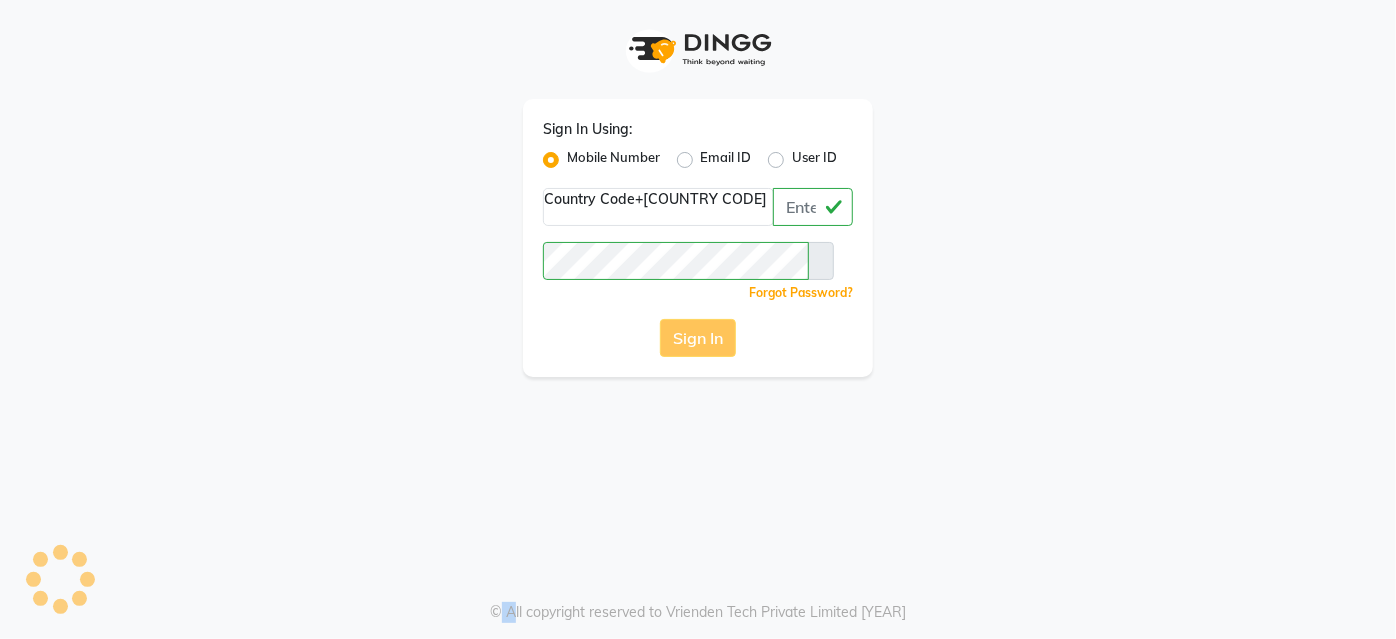 click on "Sign In" at bounding box center [698, 338] 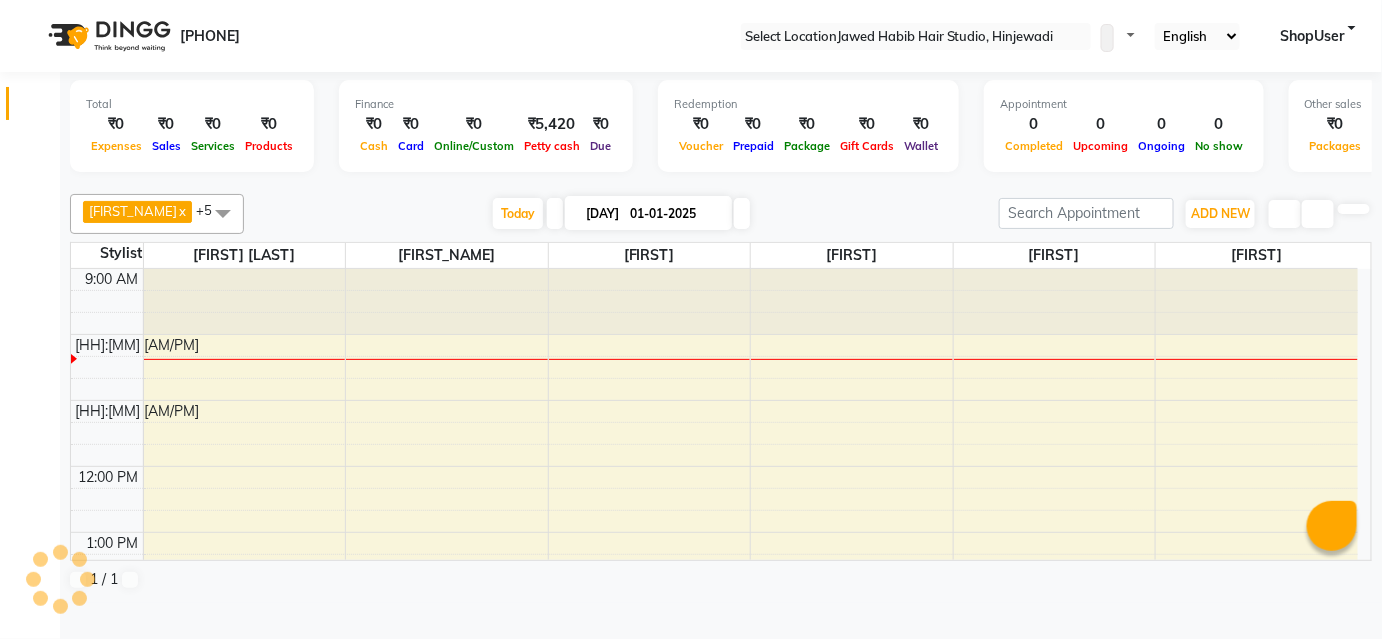 scroll, scrollTop: 0, scrollLeft: 0, axis: both 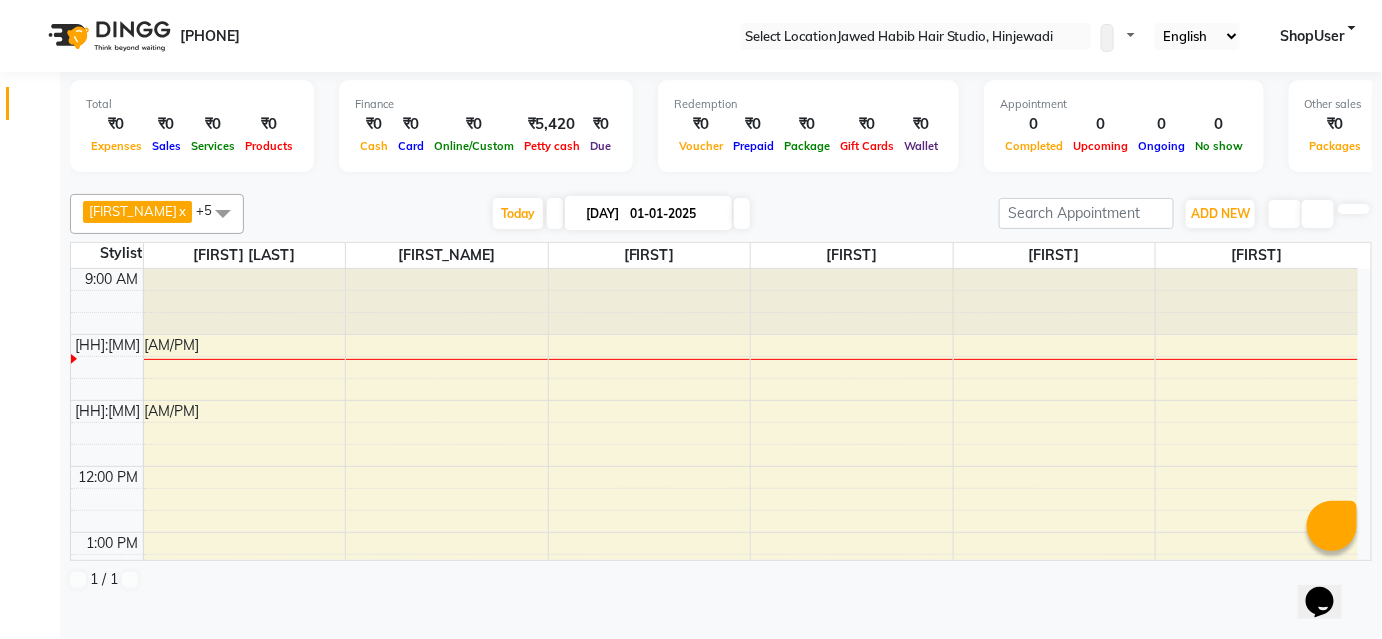 click at bounding box center [555, 213] 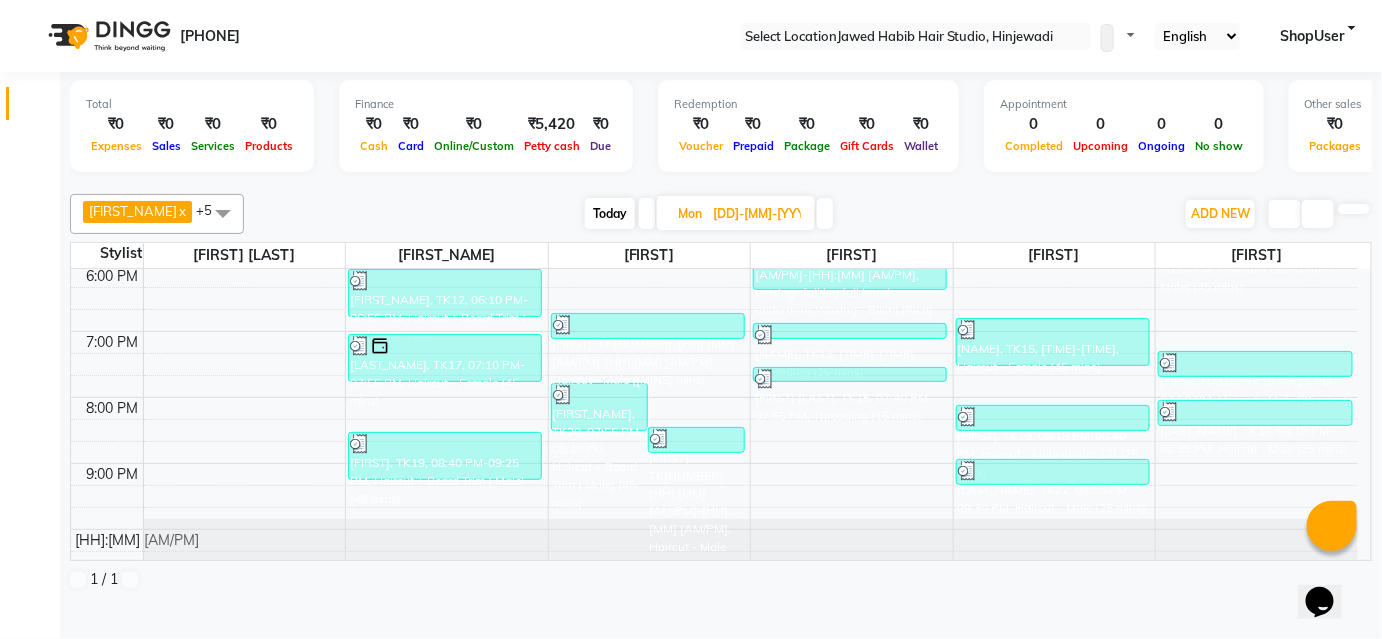 scroll, scrollTop: 619, scrollLeft: 0, axis: vertical 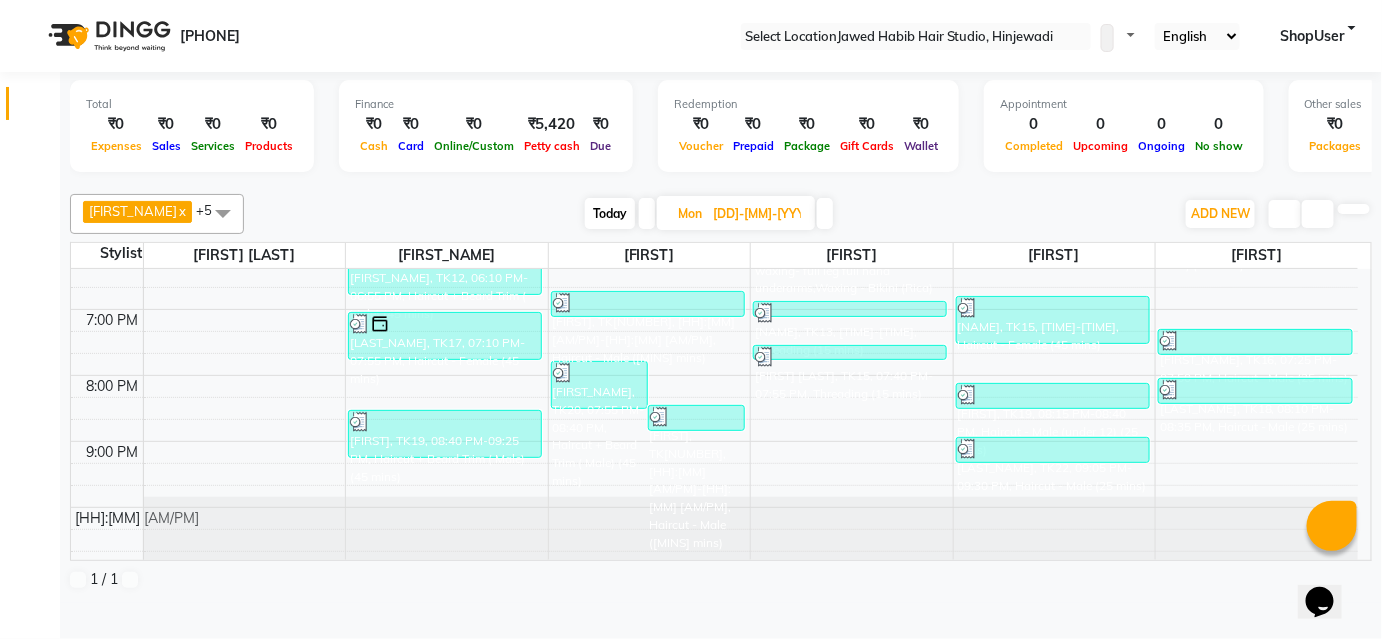 click at bounding box center [647, 213] 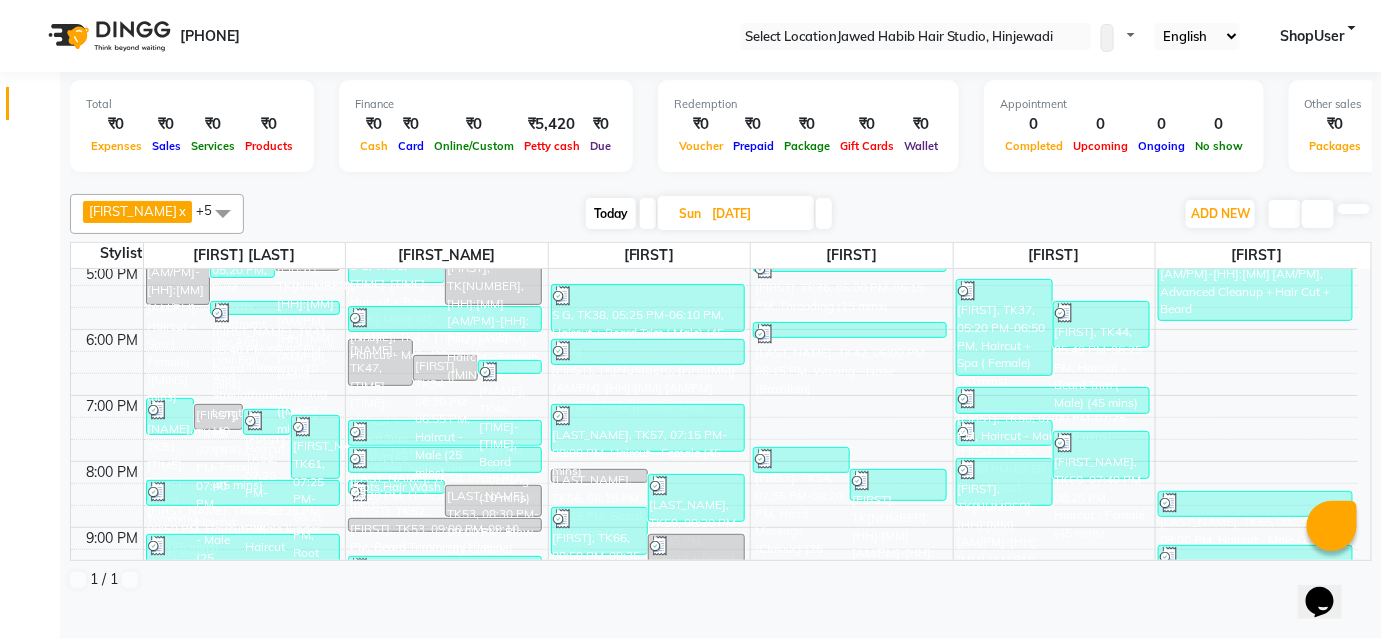 scroll, scrollTop: 619, scrollLeft: 0, axis: vertical 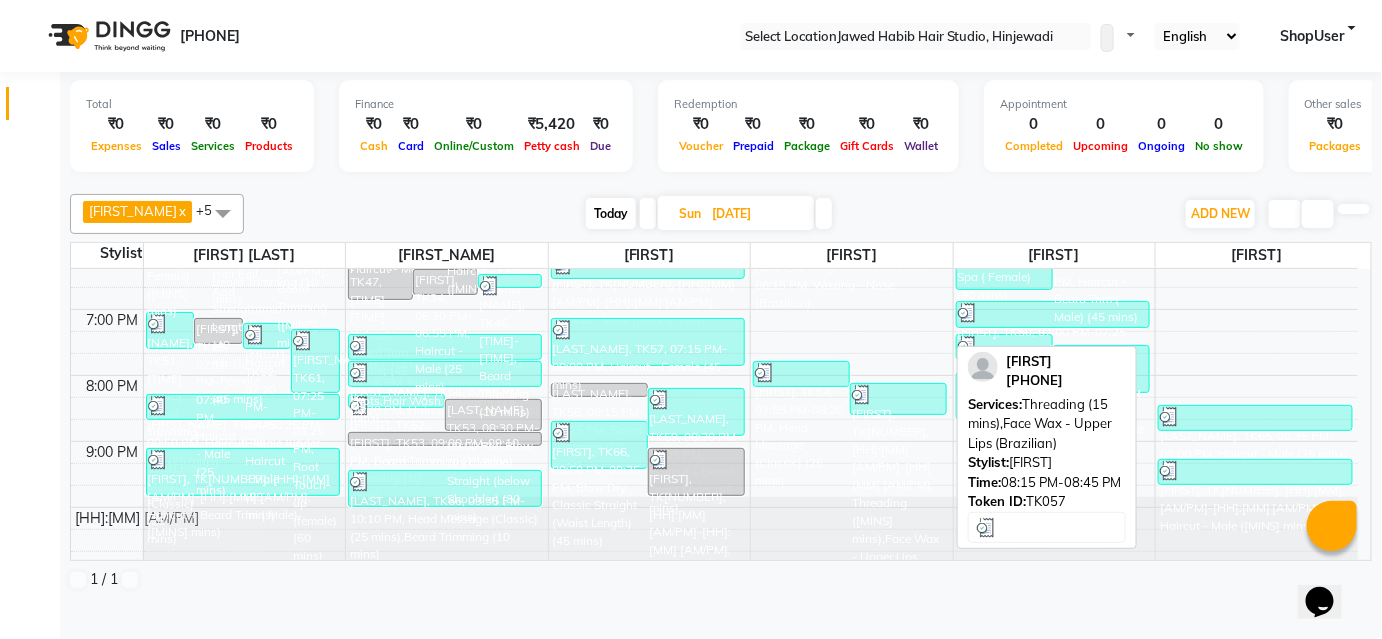 click at bounding box center (170, 324) 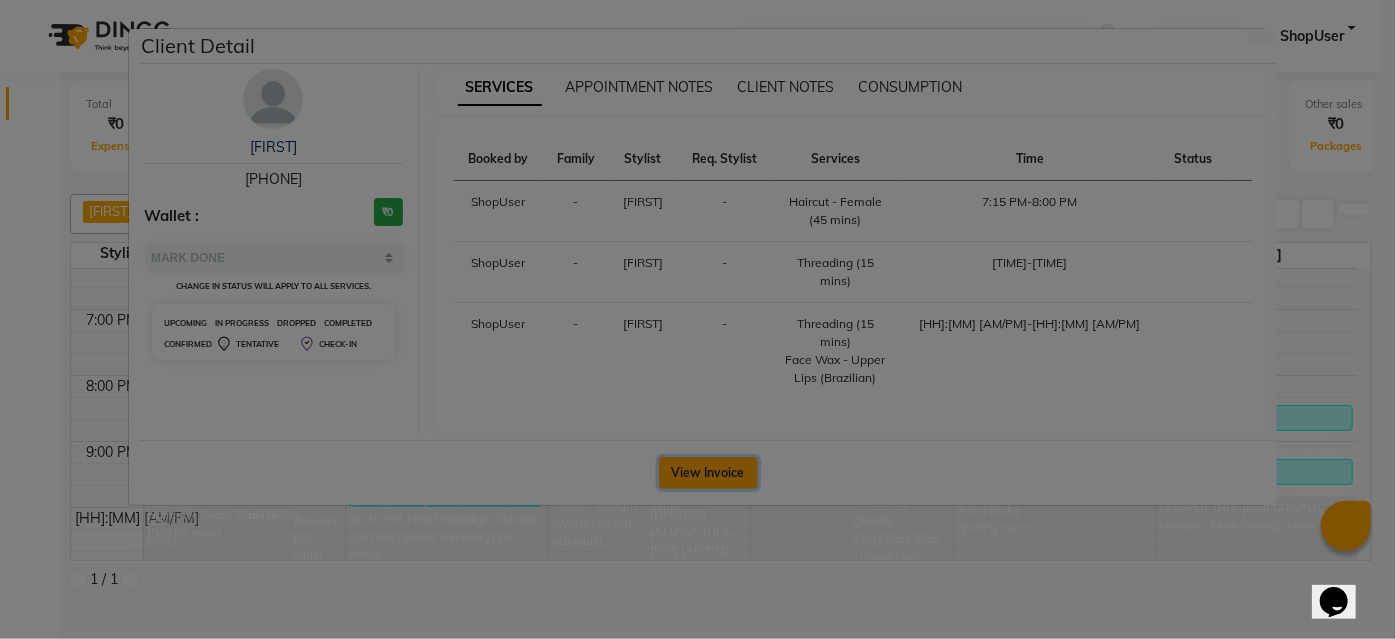 click on "View Invoice" at bounding box center [708, 473] 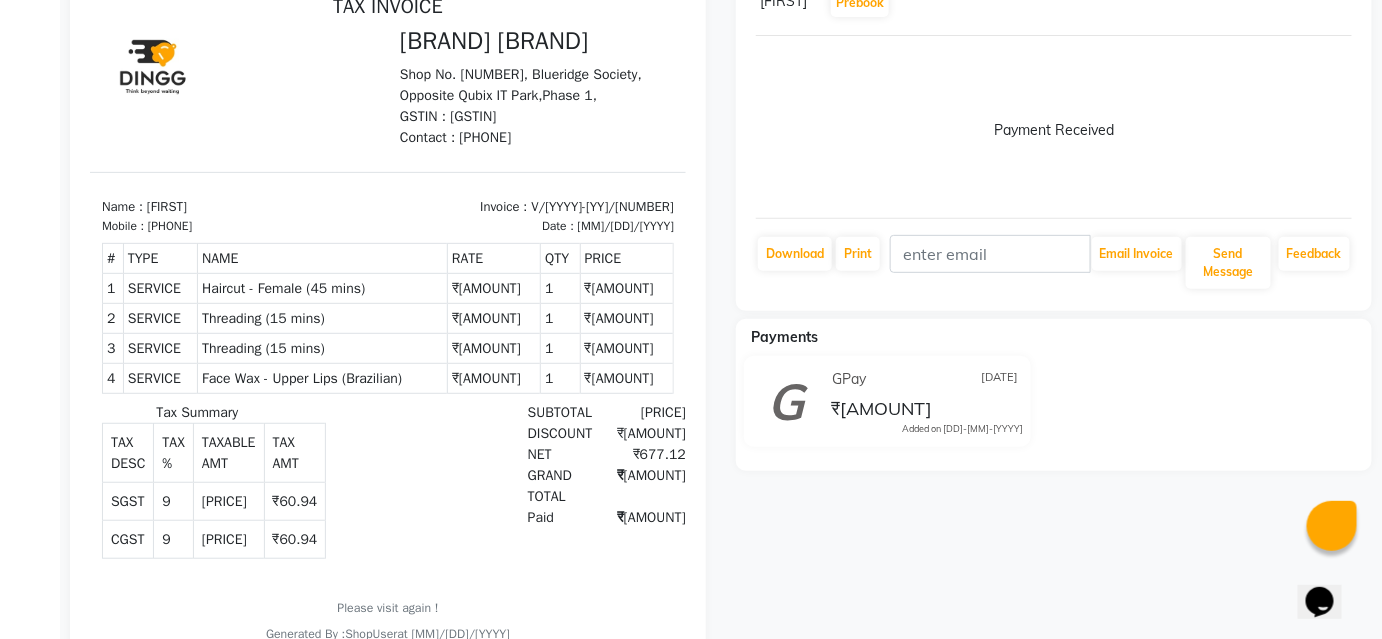 scroll, scrollTop: 0, scrollLeft: 0, axis: both 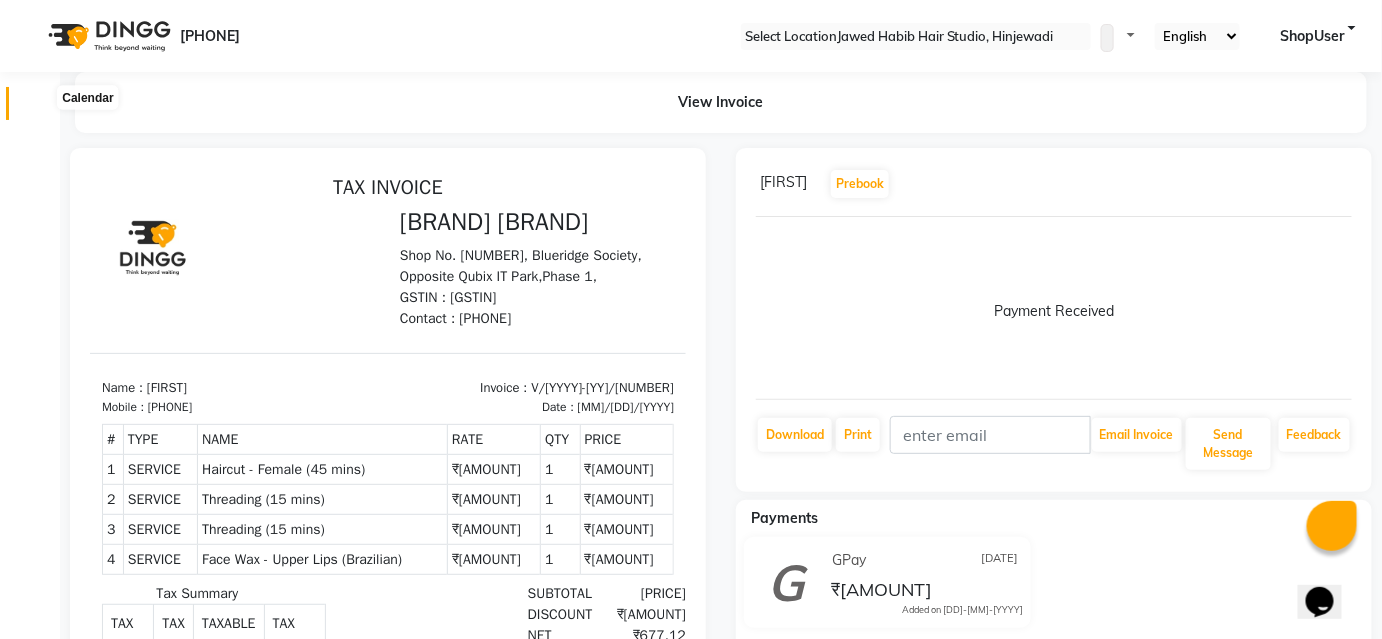 click at bounding box center (37, 108) 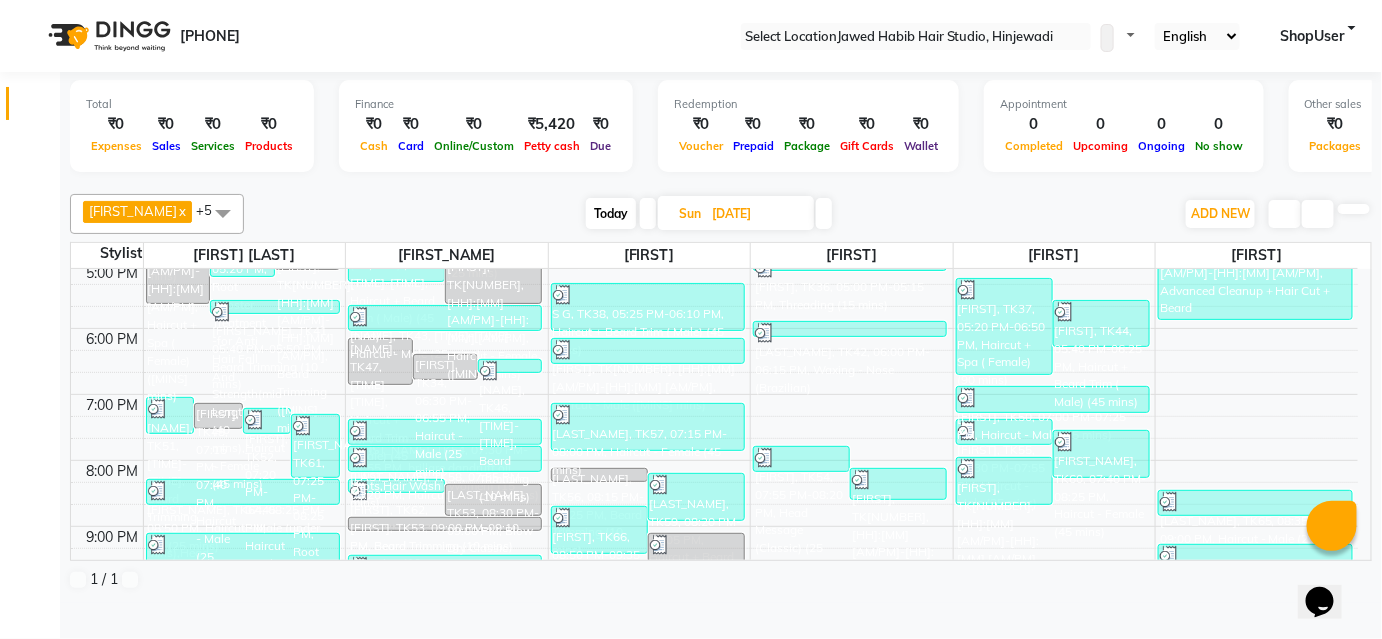 scroll, scrollTop: 619, scrollLeft: 0, axis: vertical 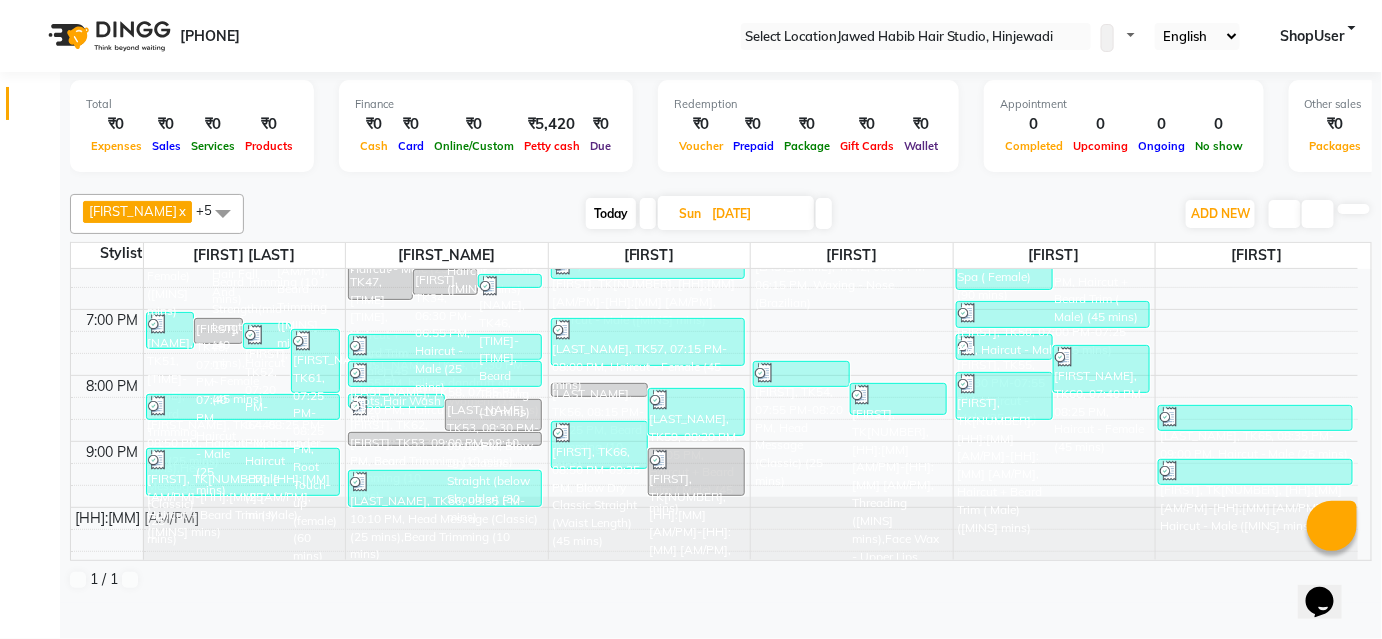 click at bounding box center (648, 213) 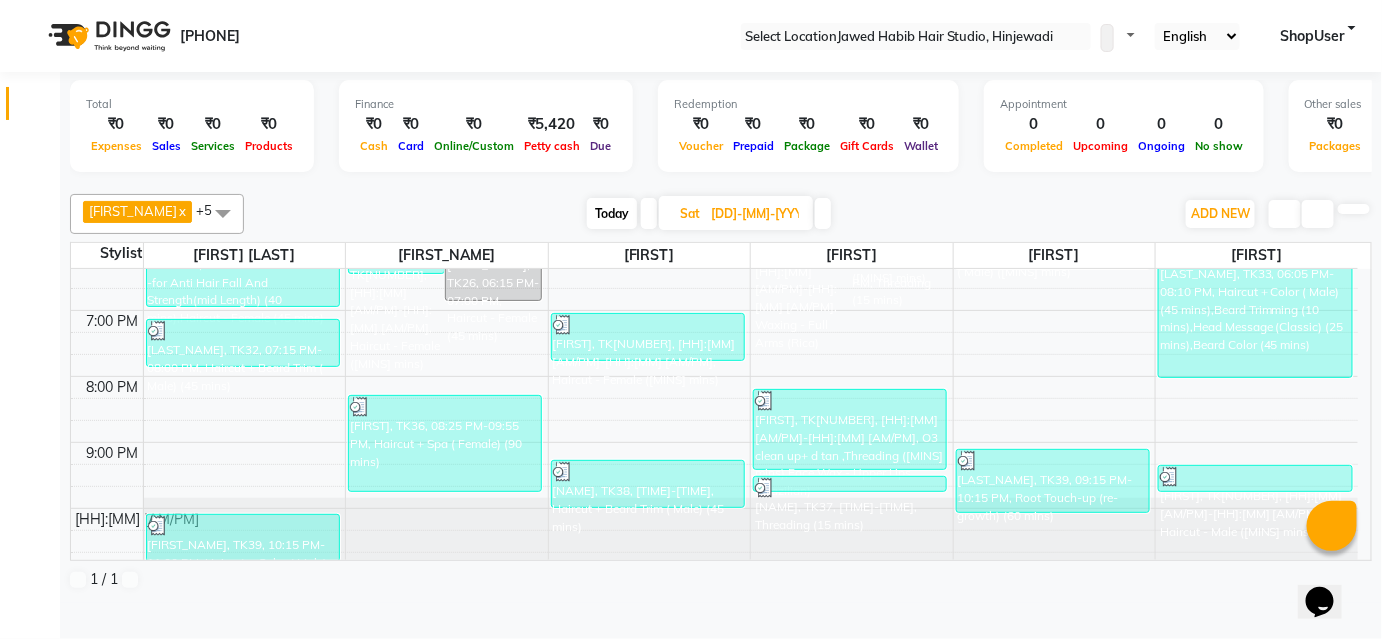 scroll, scrollTop: 619, scrollLeft: 0, axis: vertical 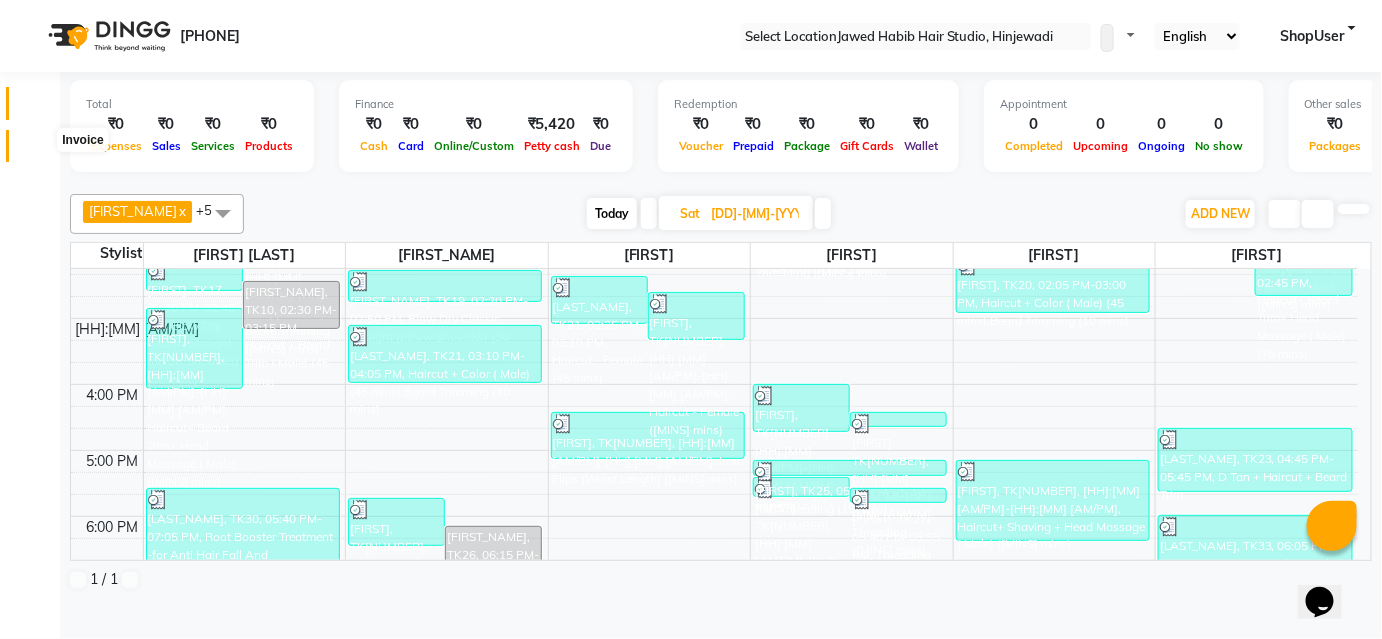 click at bounding box center [37, 151] 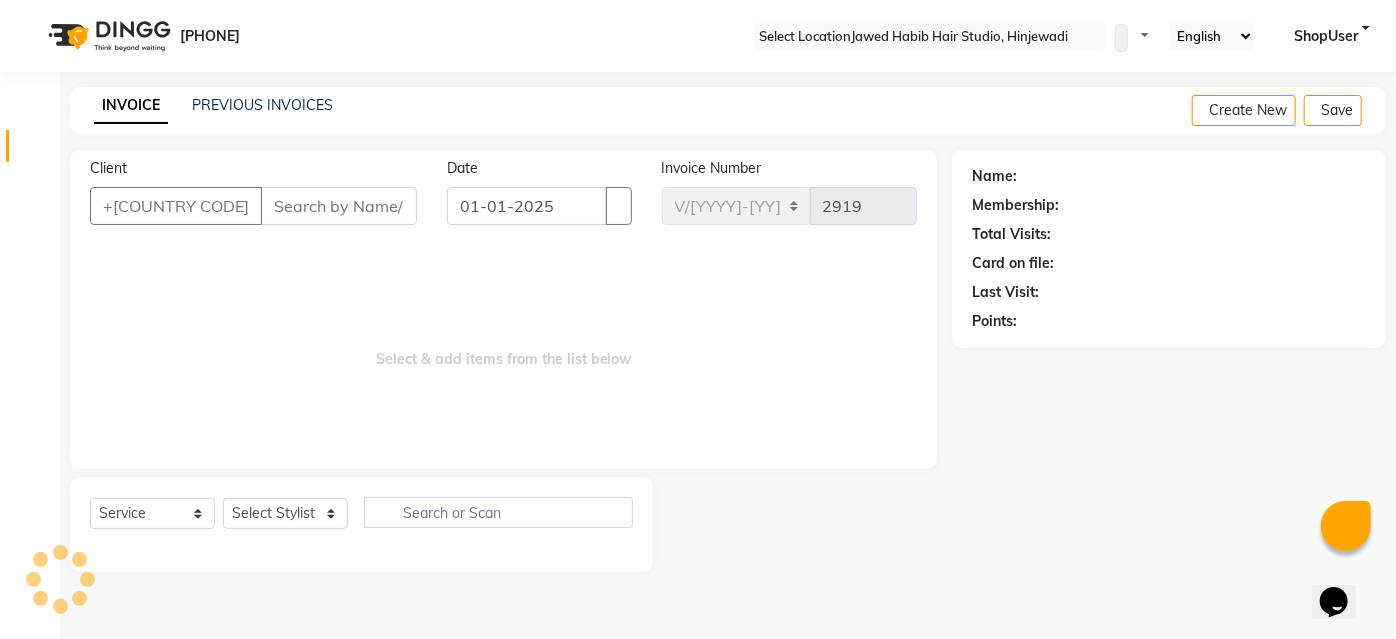 click on "INVOICE PREVIOUS INVOICES Create New   Save" at bounding box center (728, 110) 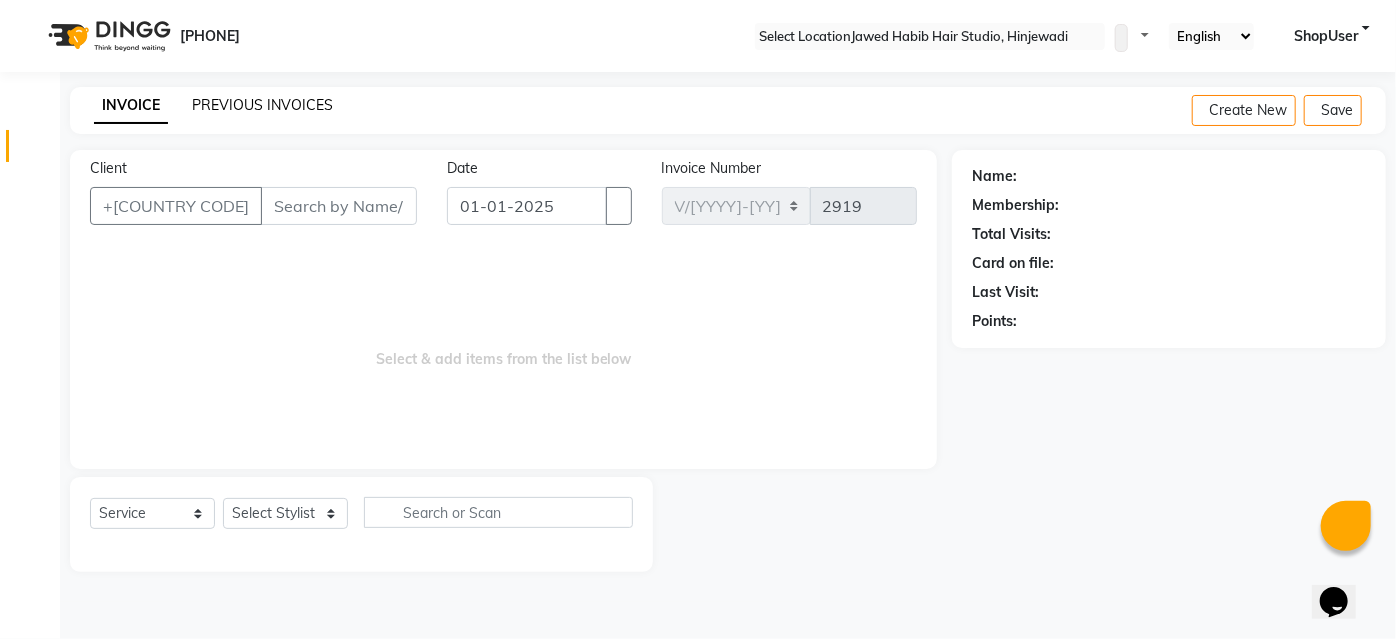 click on "PREVIOUS INVOICES" at bounding box center [262, 105] 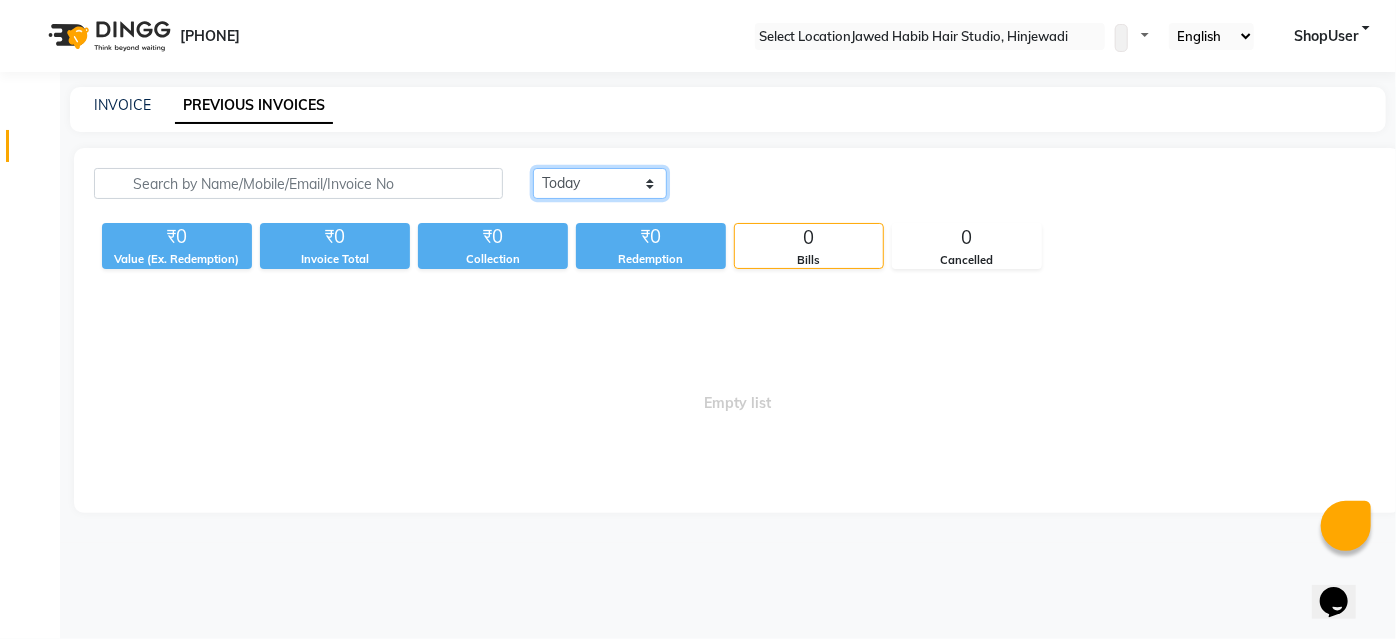 click on "Today Yesterday Custom Range" at bounding box center [600, 183] 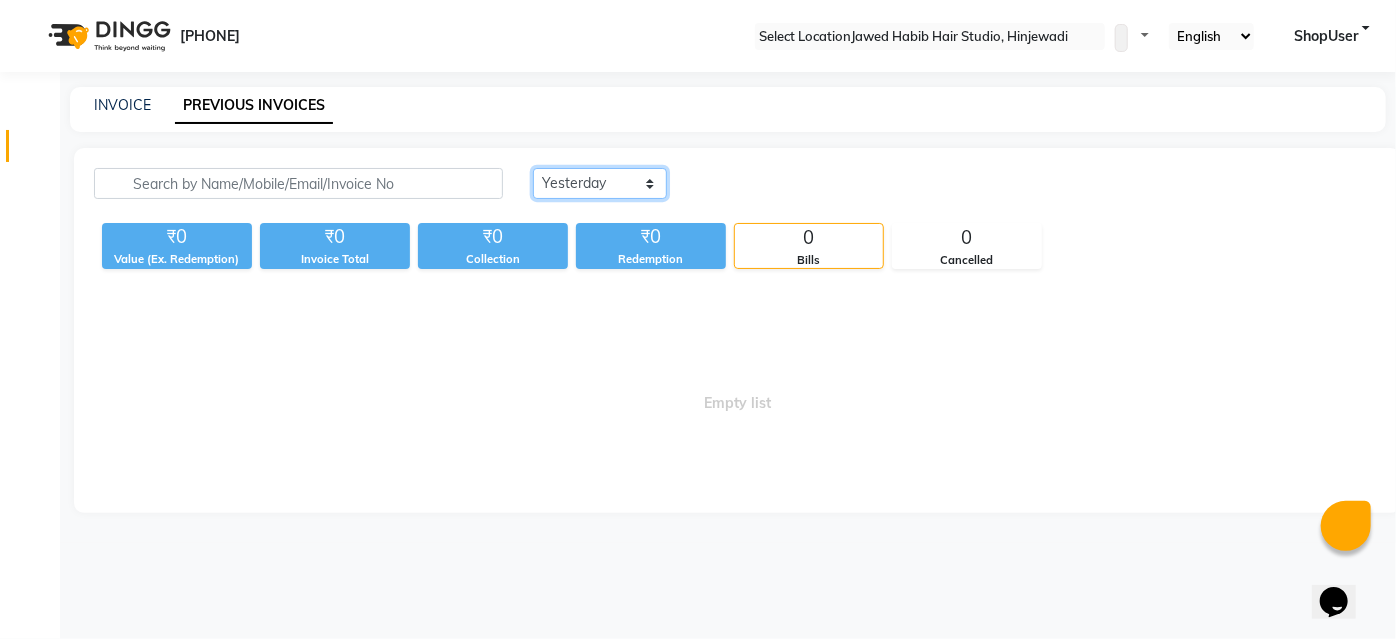click on "Today Yesterday Custom Range" at bounding box center (600, 183) 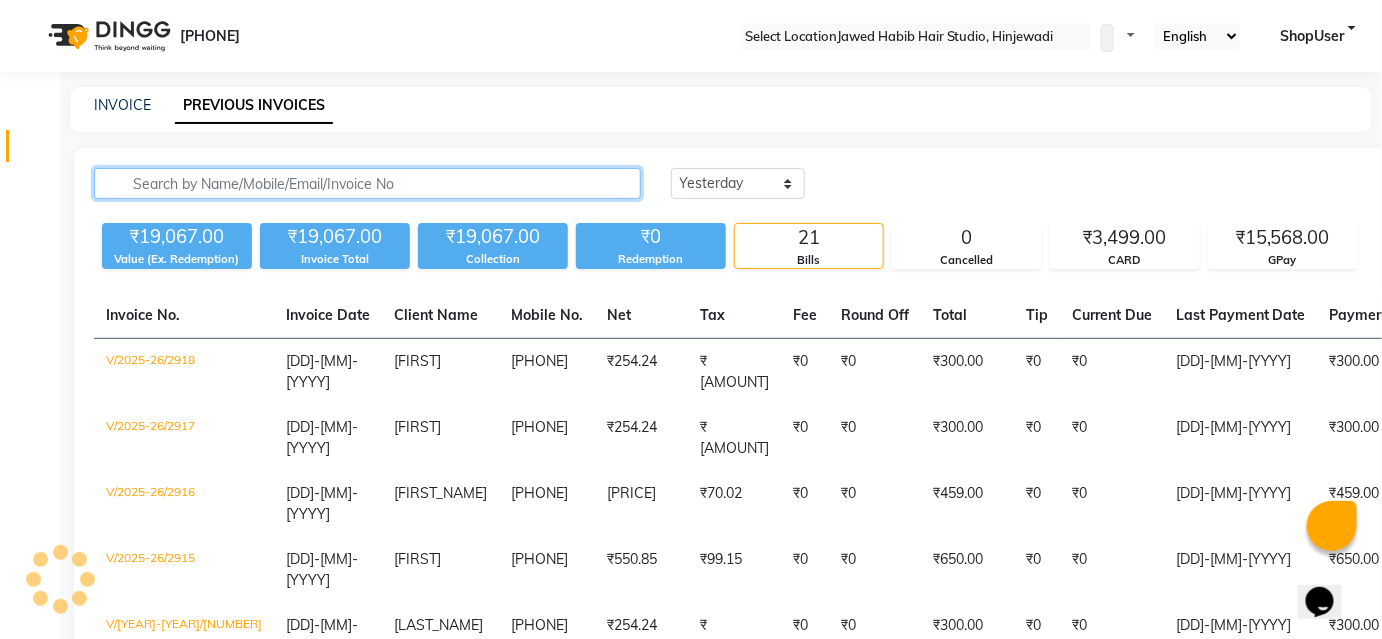 click at bounding box center (367, 183) 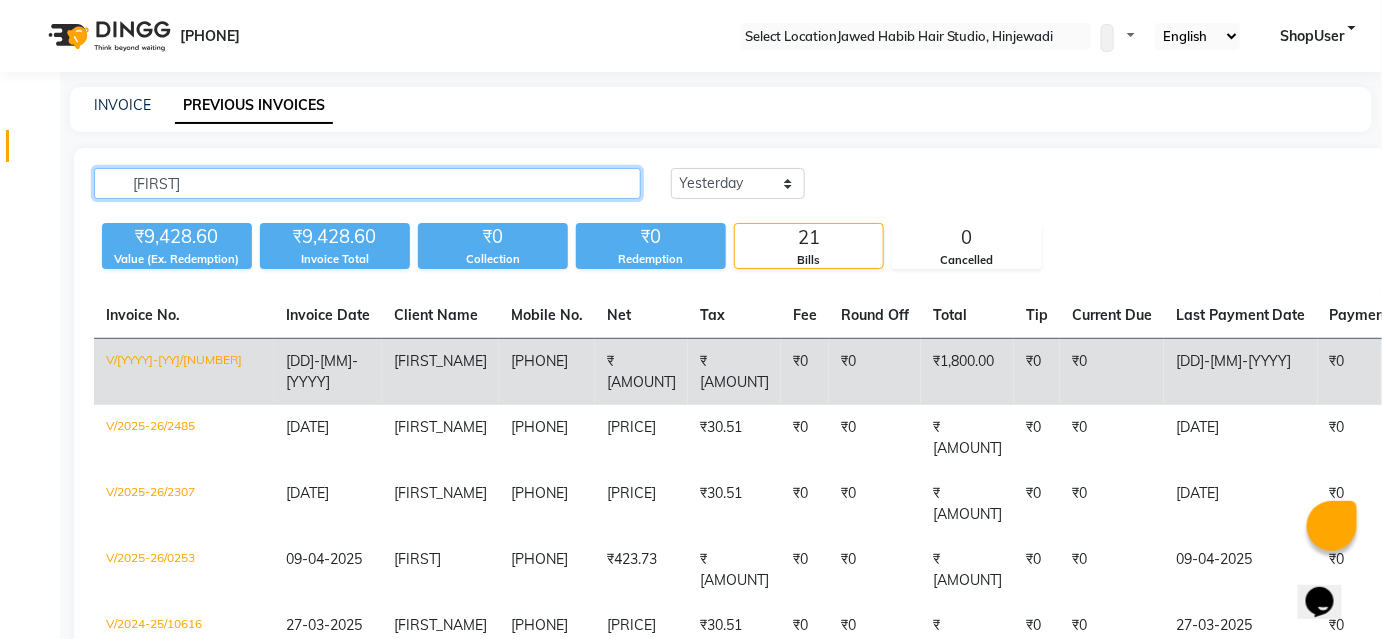 scroll, scrollTop: 272, scrollLeft: 0, axis: vertical 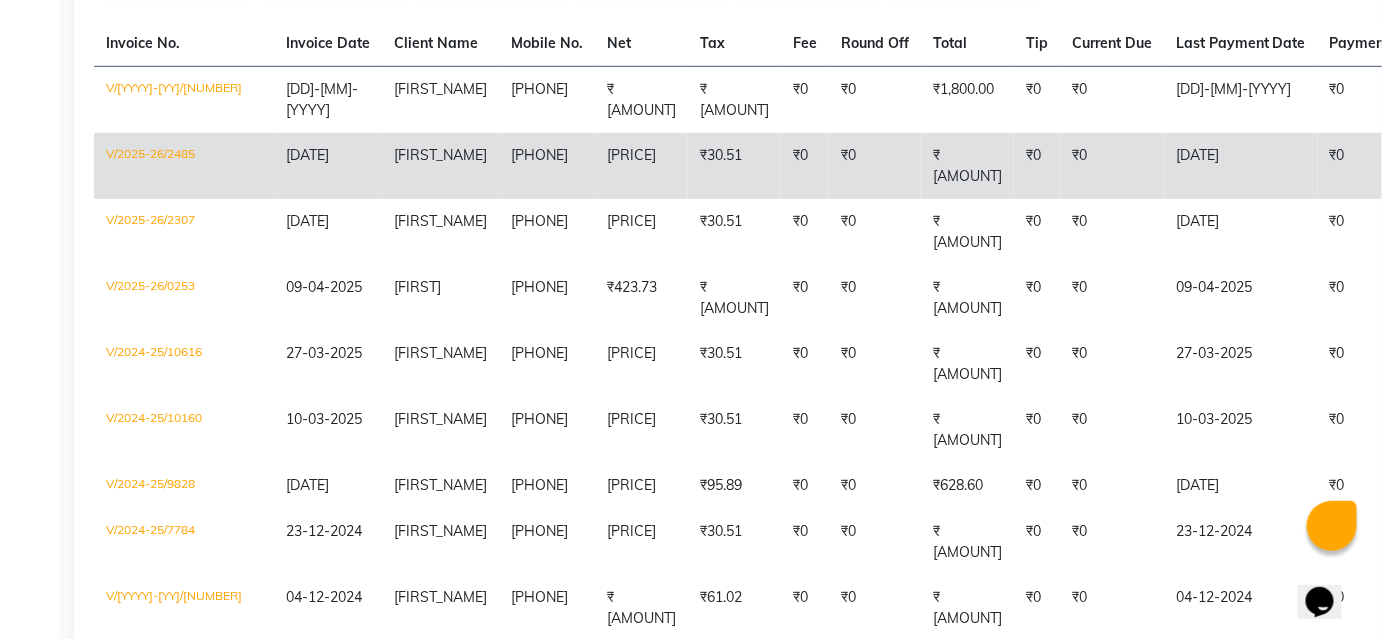 type on "[FIRST]" 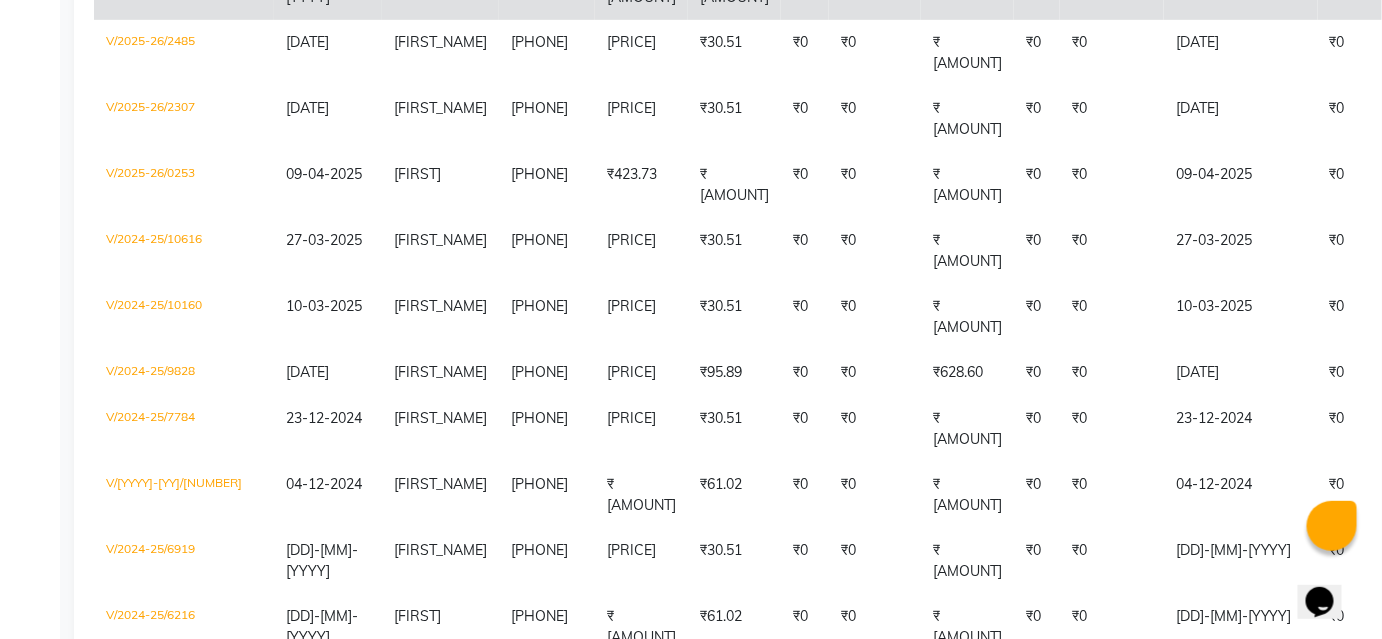 scroll, scrollTop: 0, scrollLeft: 0, axis: both 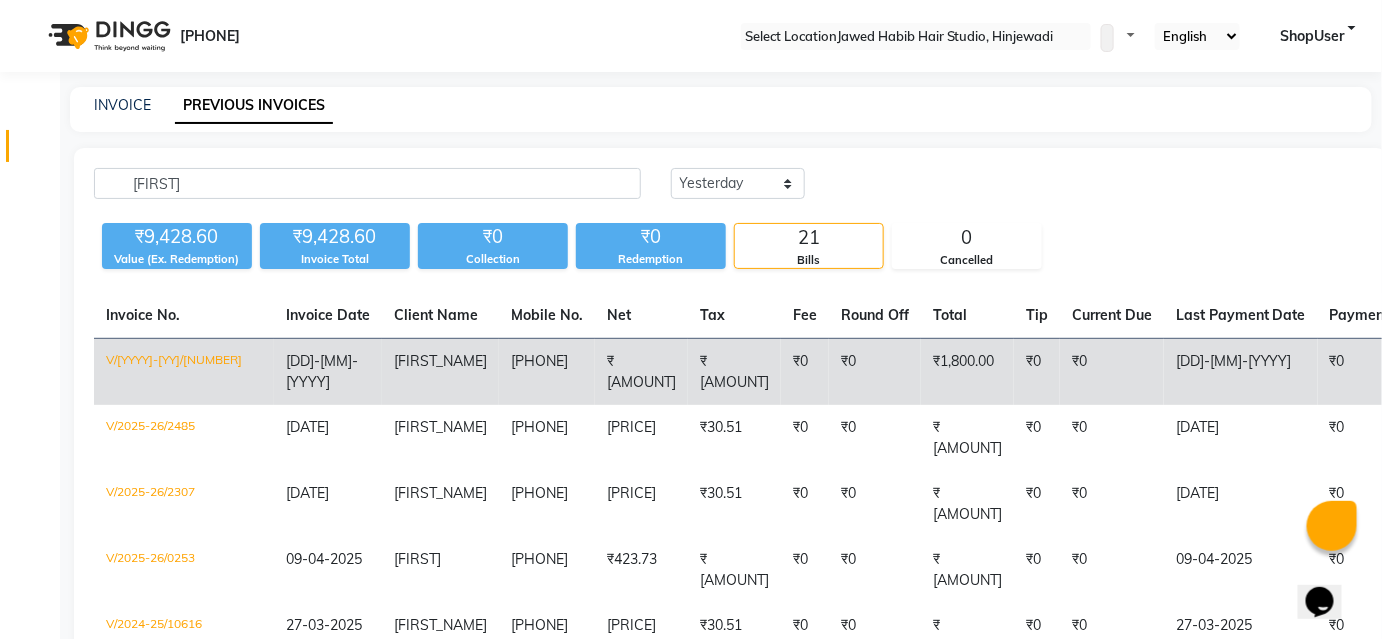 click on "₹[AMOUNT]" at bounding box center (641, 372) 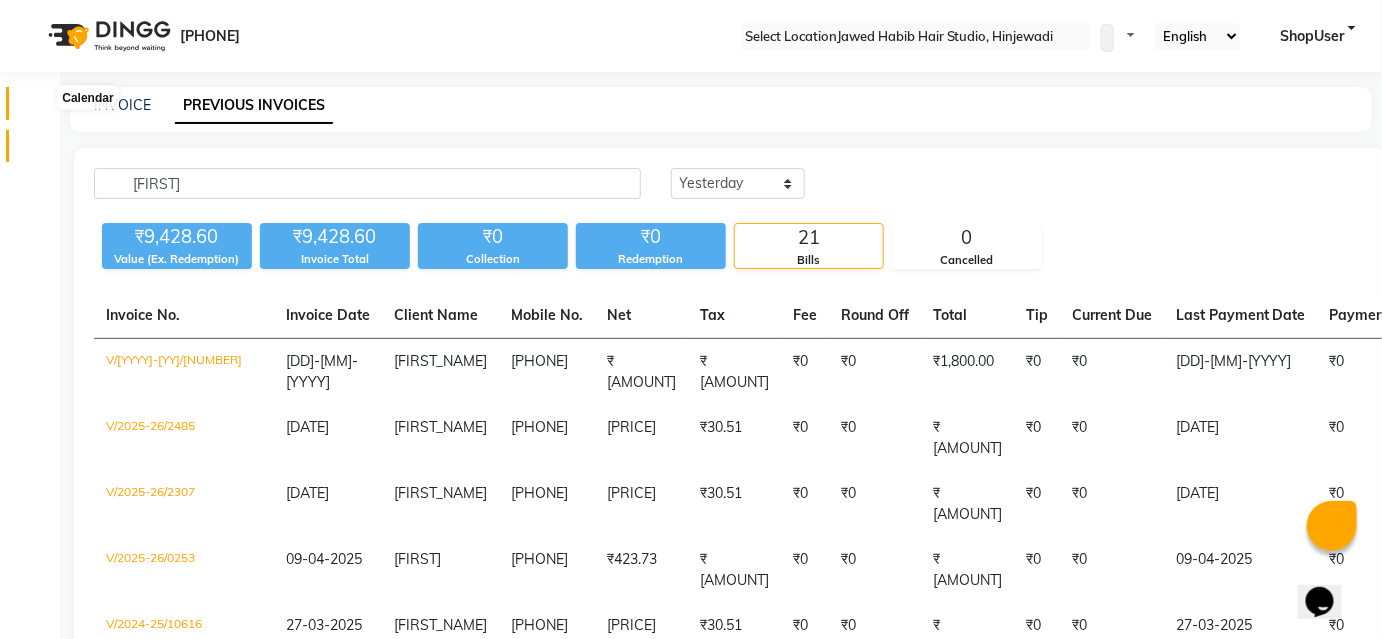 click at bounding box center (38, 108) 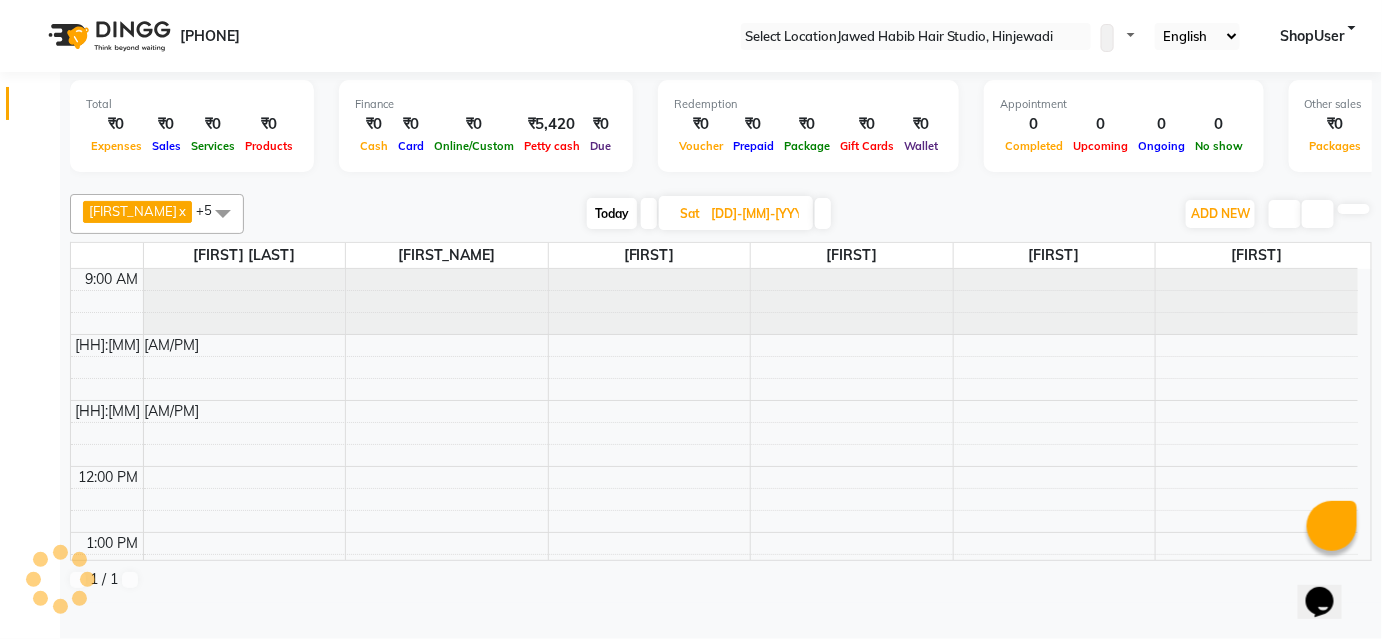 scroll, scrollTop: 0, scrollLeft: 0, axis: both 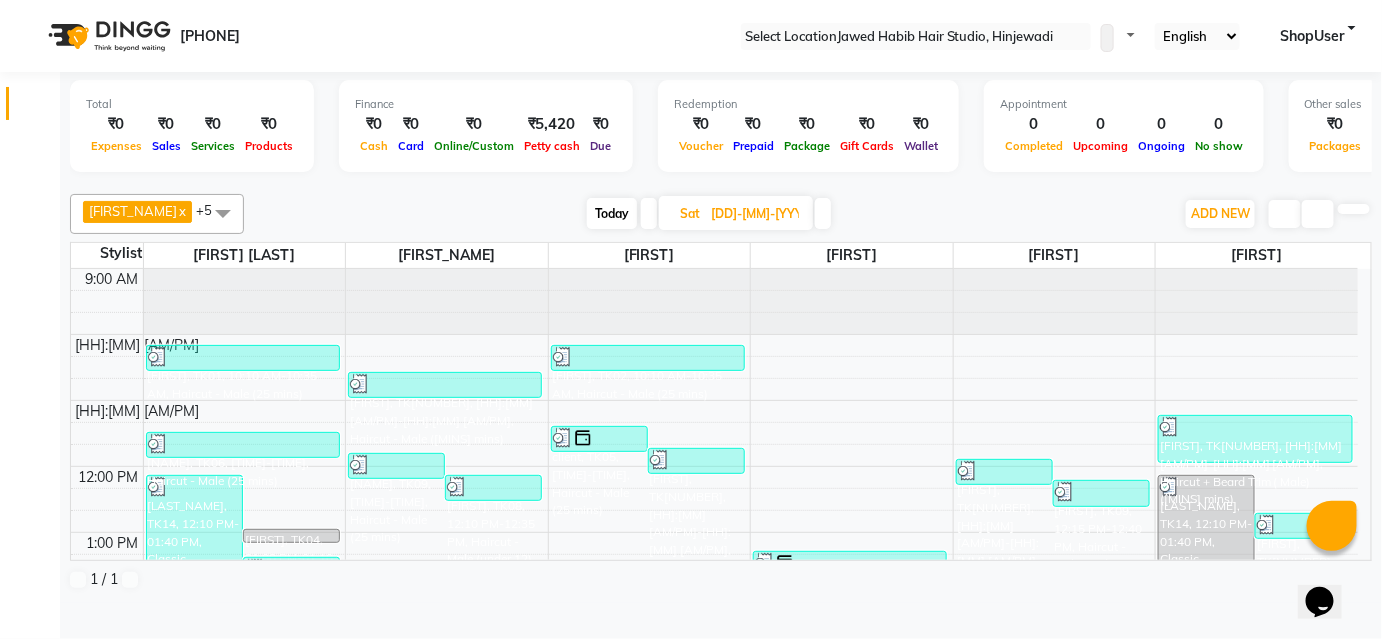 click at bounding box center (823, 213) 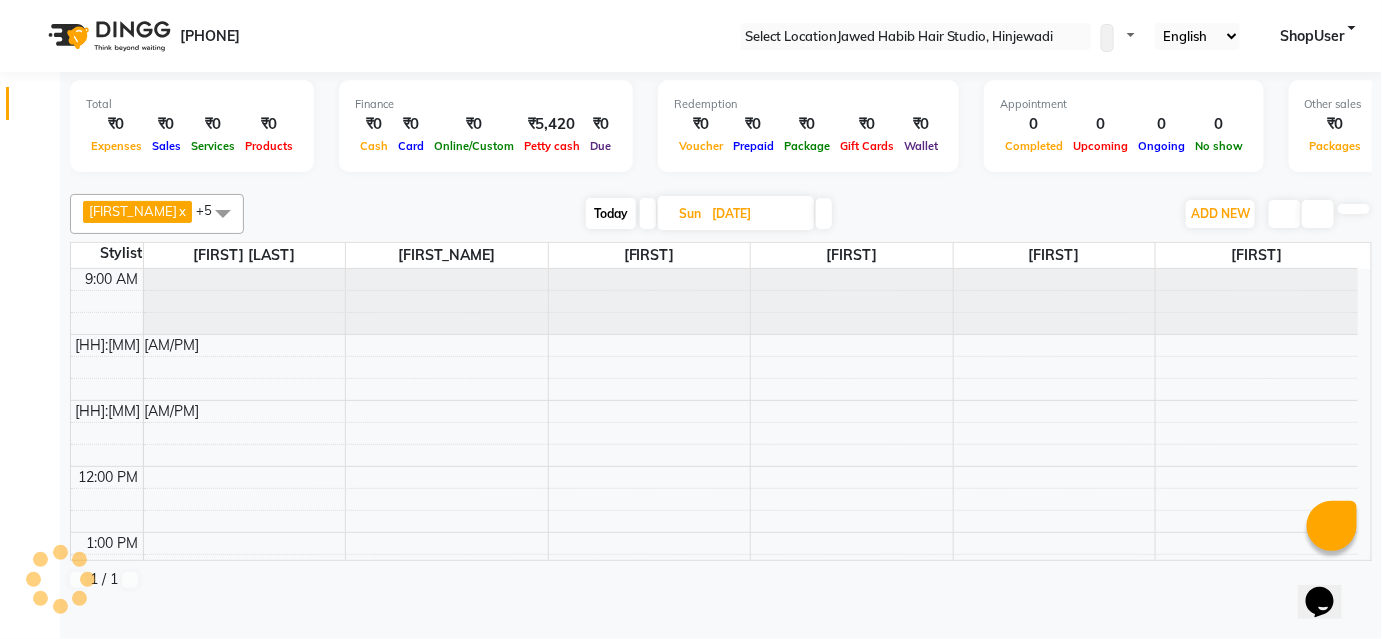 scroll, scrollTop: 130, scrollLeft: 0, axis: vertical 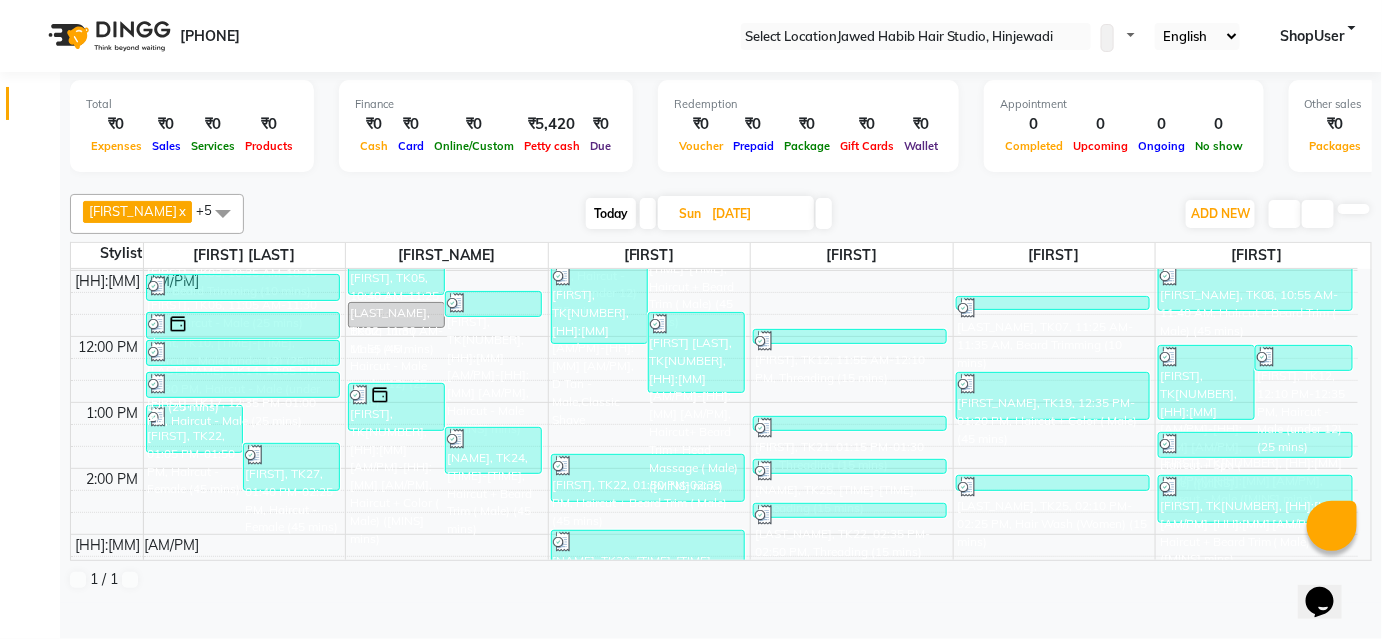 click at bounding box center [824, 213] 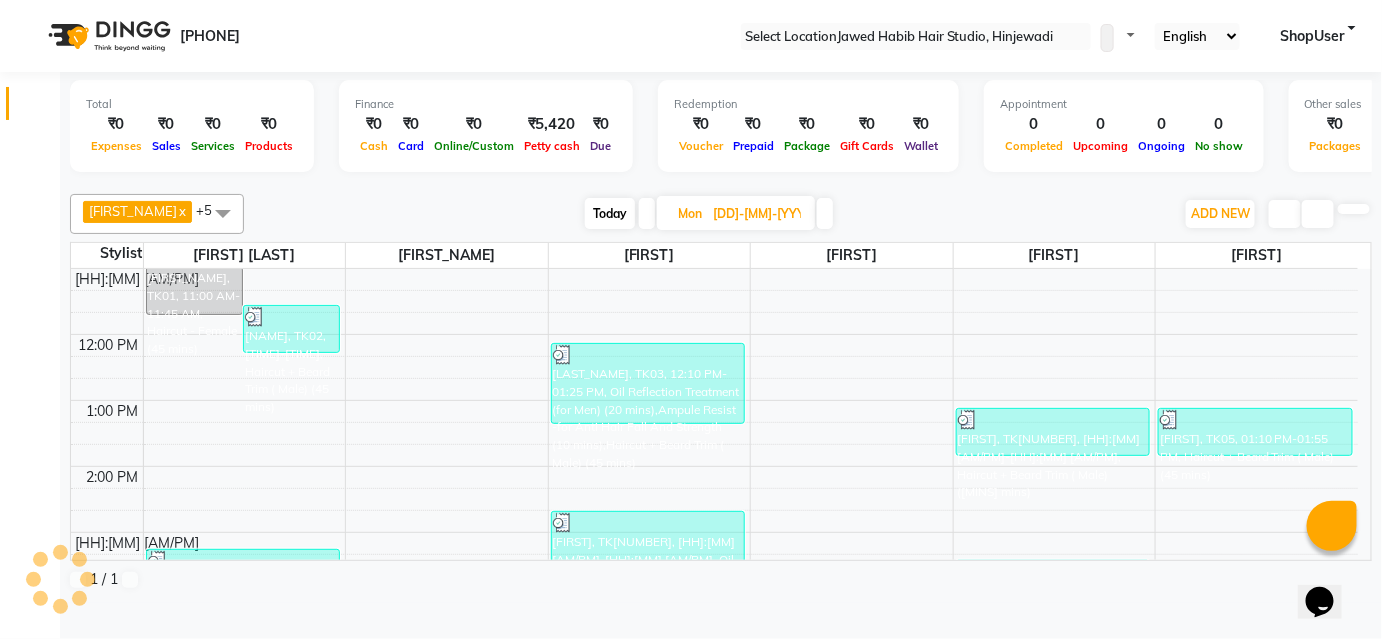 scroll, scrollTop: 0, scrollLeft: 0, axis: both 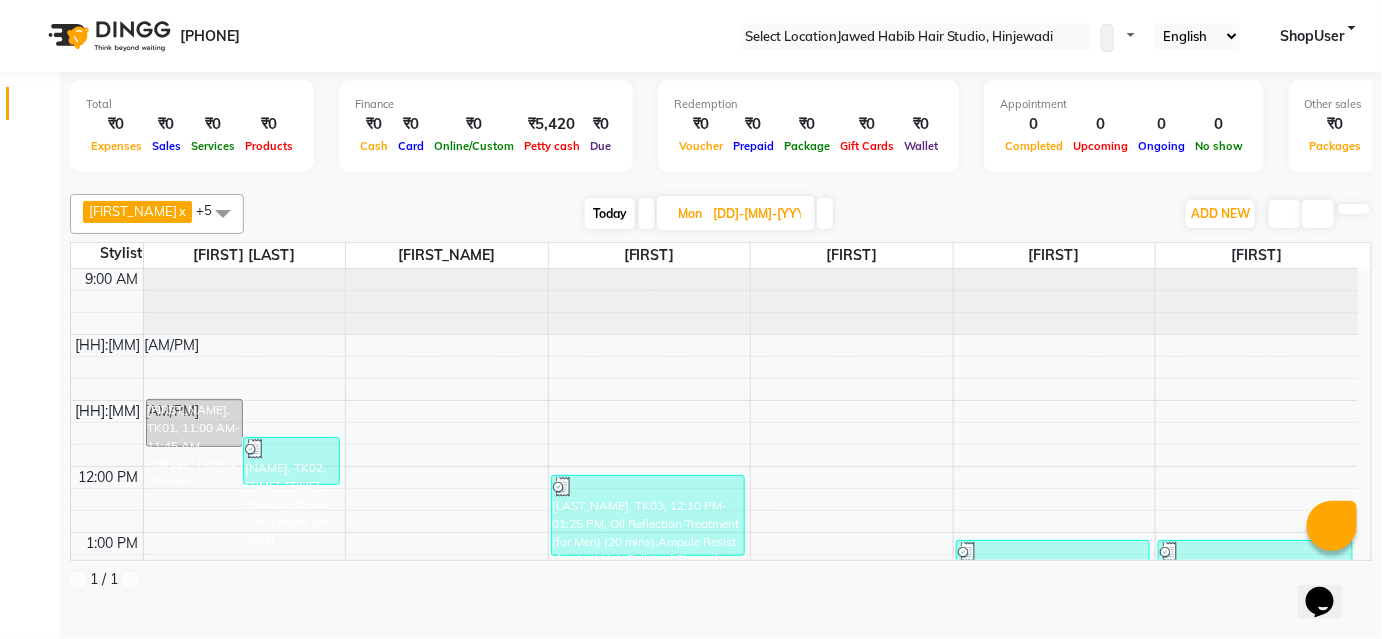 click at bounding box center (825, 213) 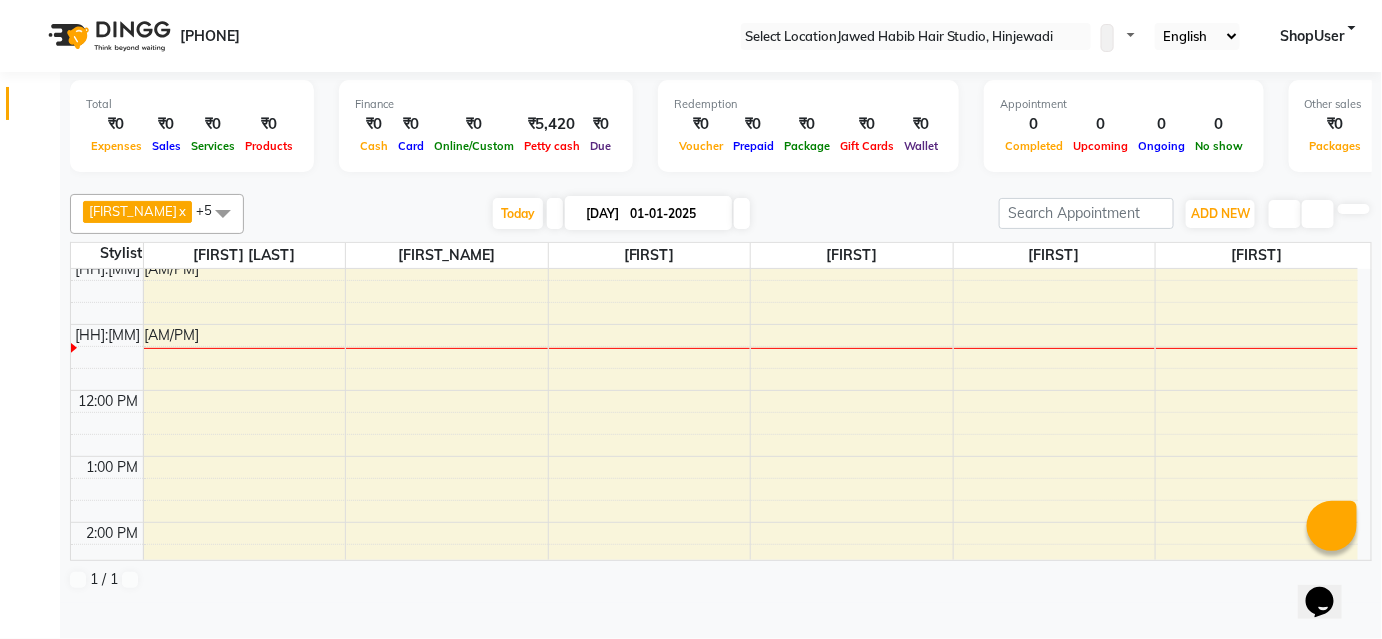 scroll, scrollTop: 0, scrollLeft: 0, axis: both 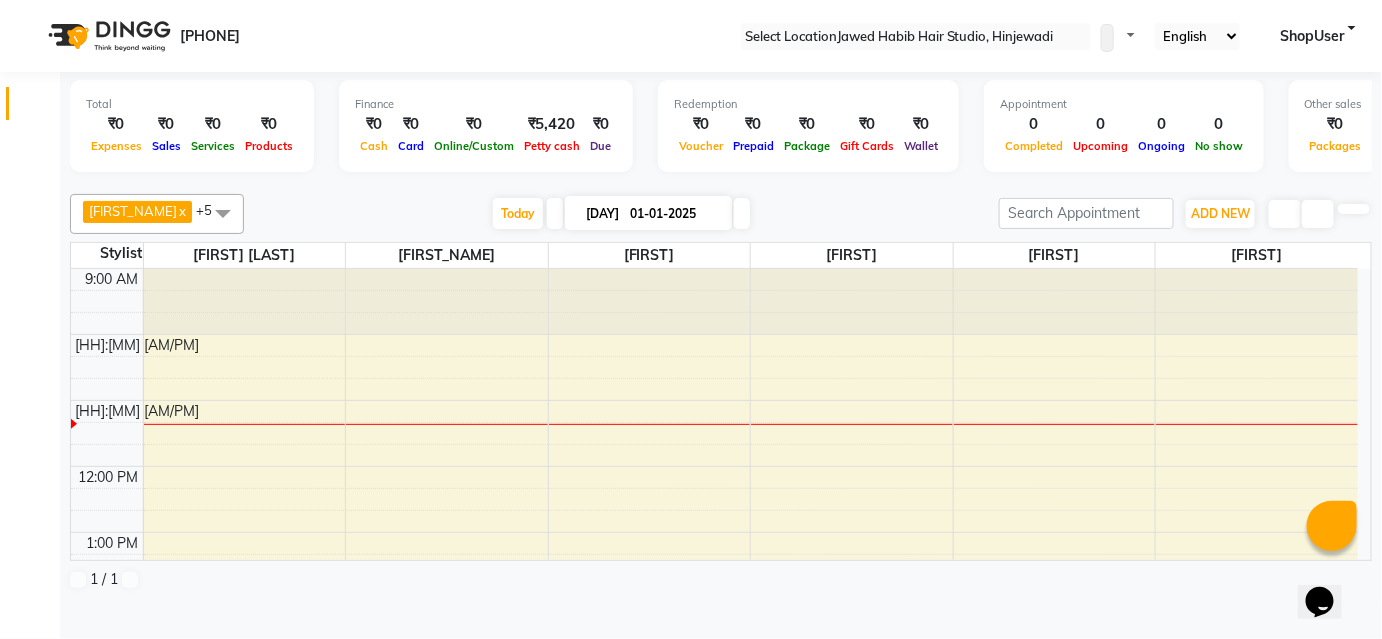 click at bounding box center (223, 213) 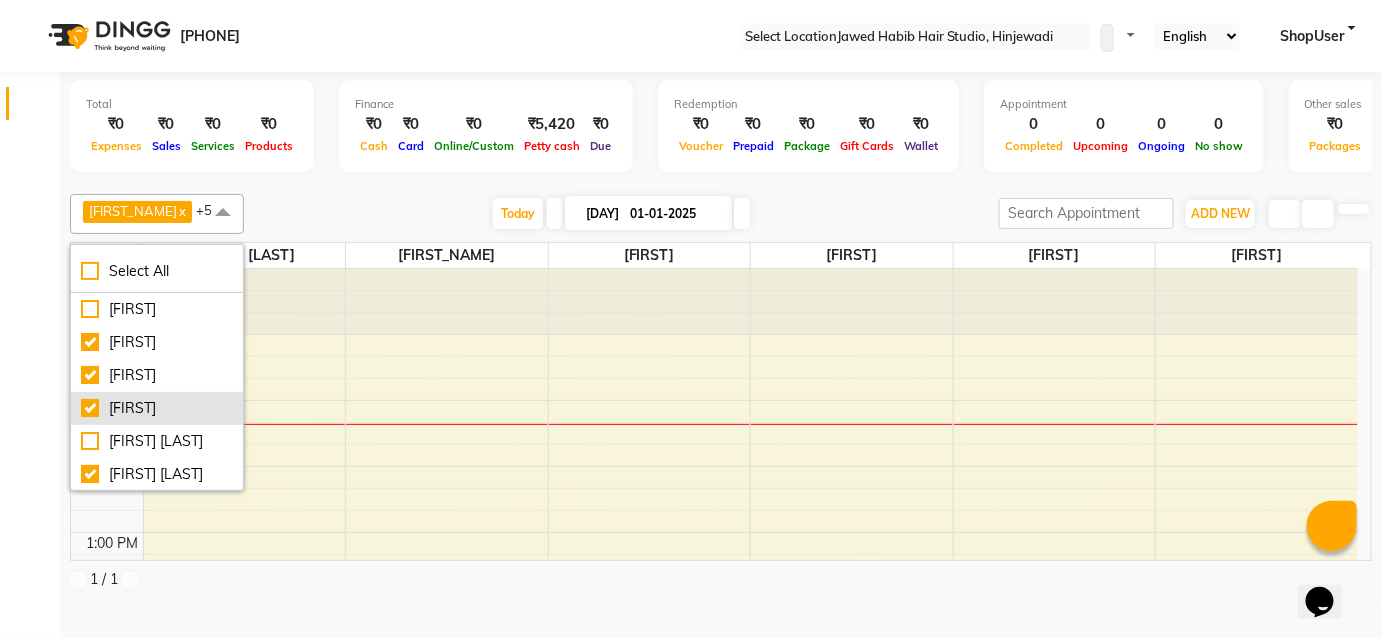 scroll, scrollTop: 90, scrollLeft: 0, axis: vertical 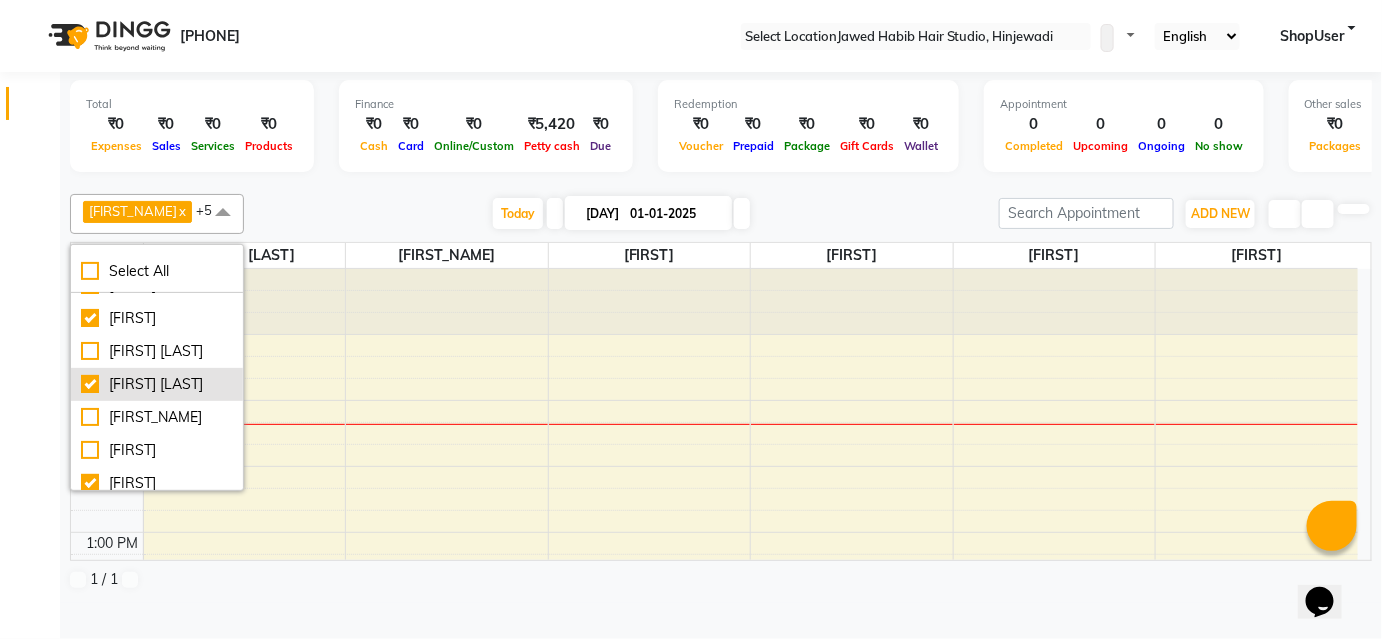click on "[FIRST] [LAST]" at bounding box center (157, 219) 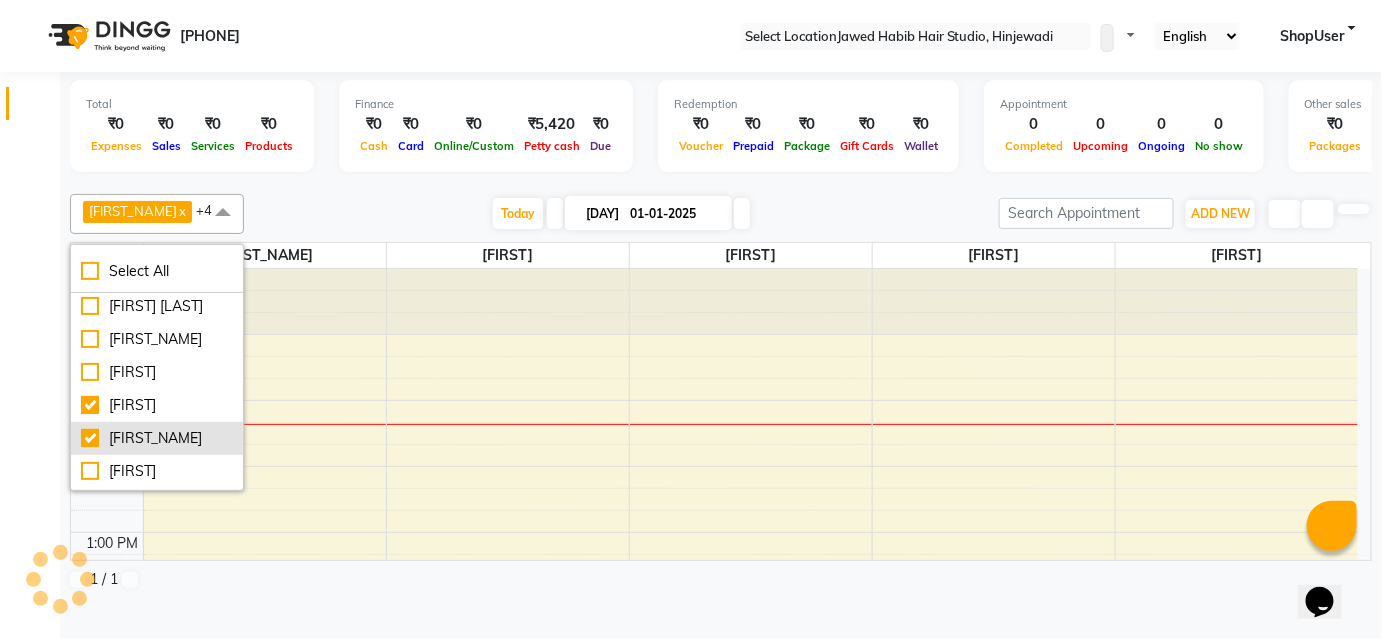 scroll, scrollTop: 0, scrollLeft: 0, axis: both 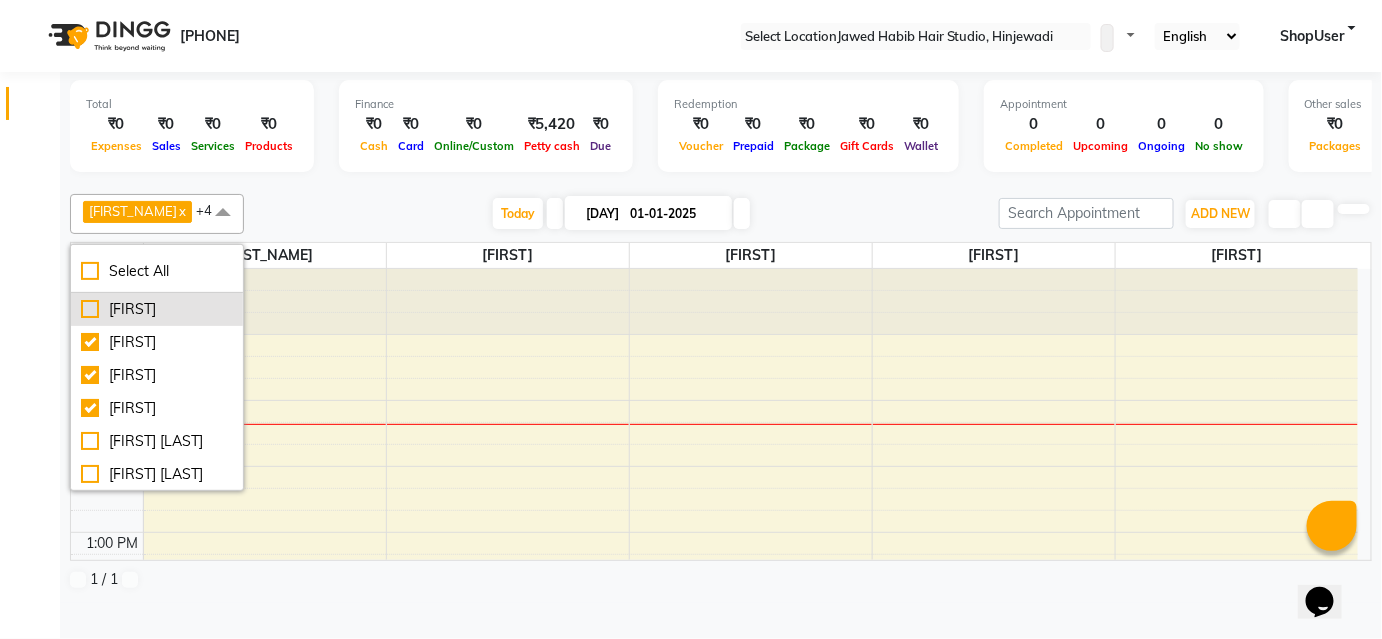 click on "[FIRST]" at bounding box center (157, 309) 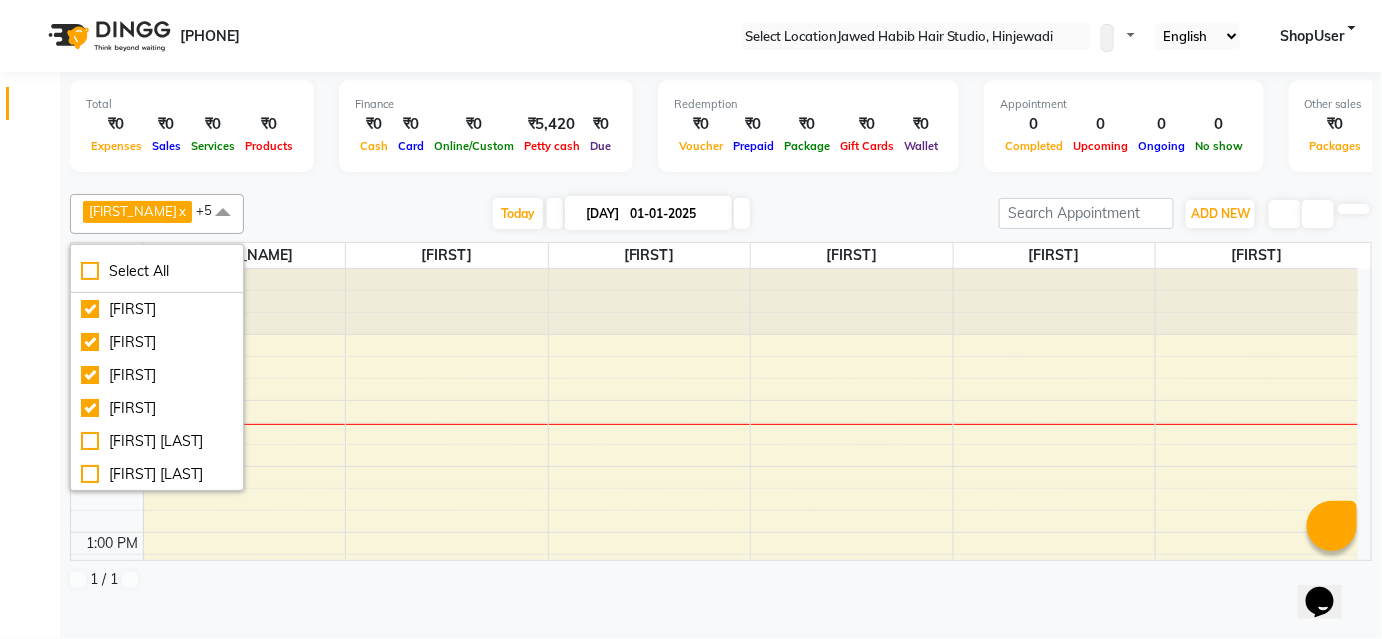 click at bounding box center (721, 182) 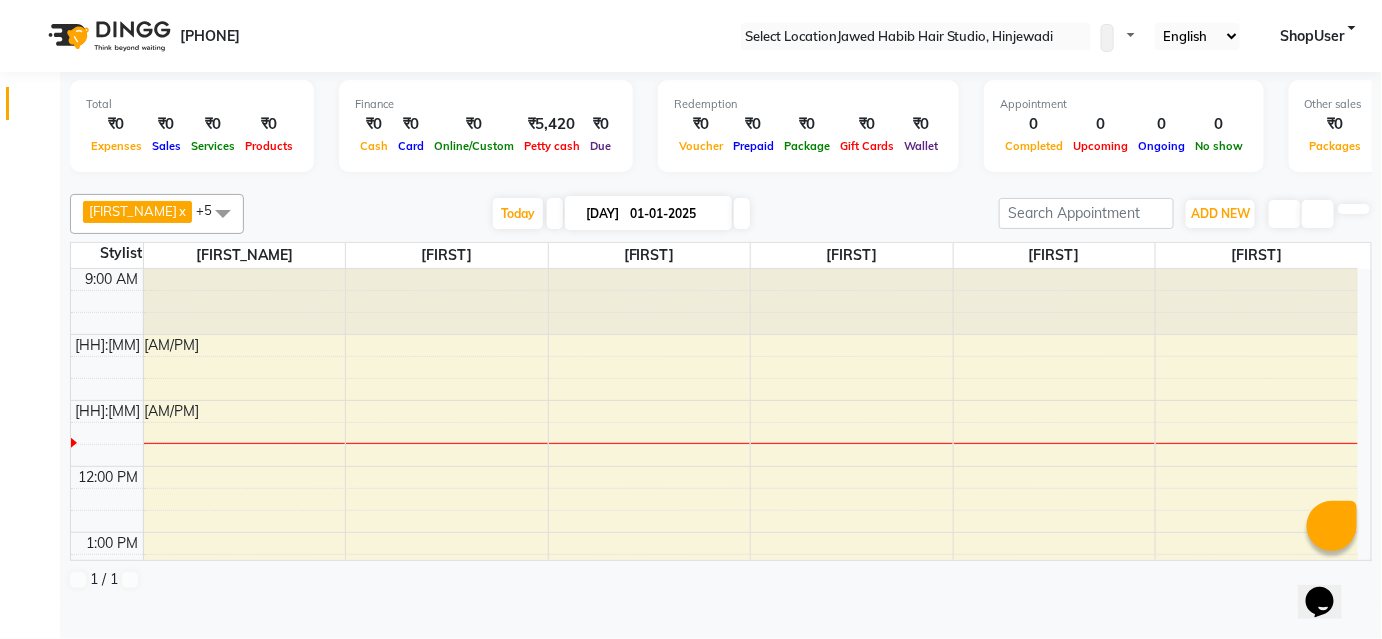 click at bounding box center (555, 213) 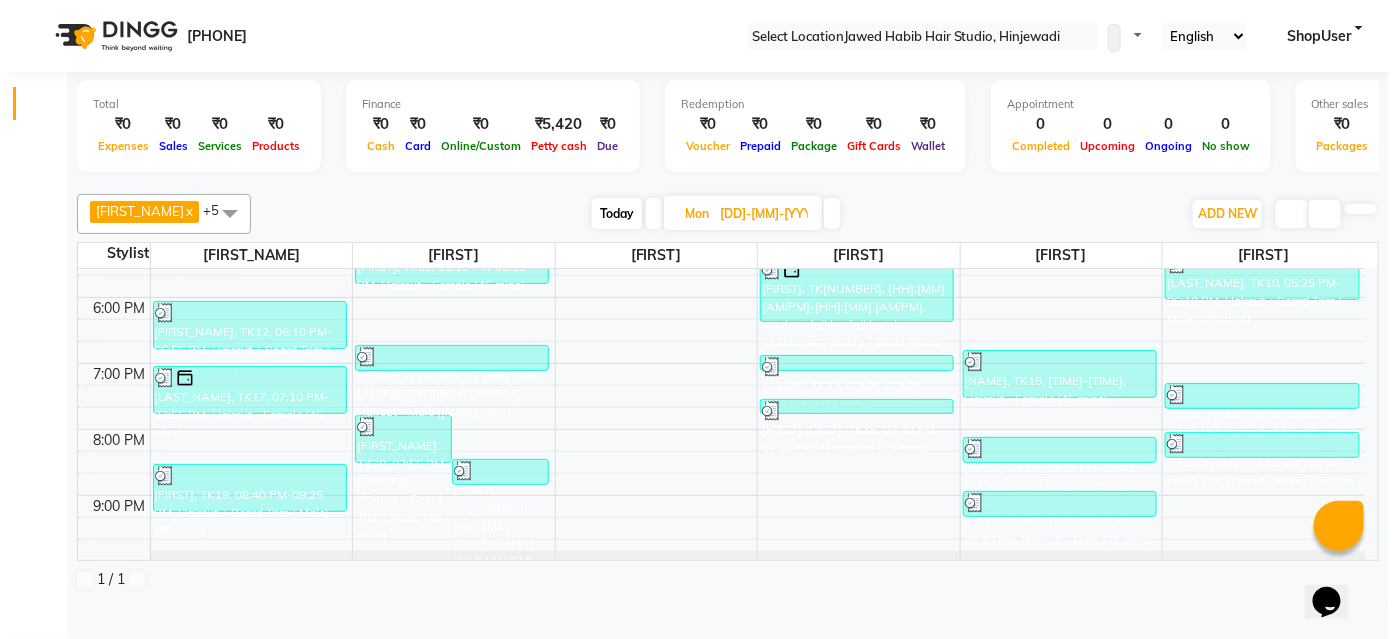 scroll, scrollTop: 619, scrollLeft: 0, axis: vertical 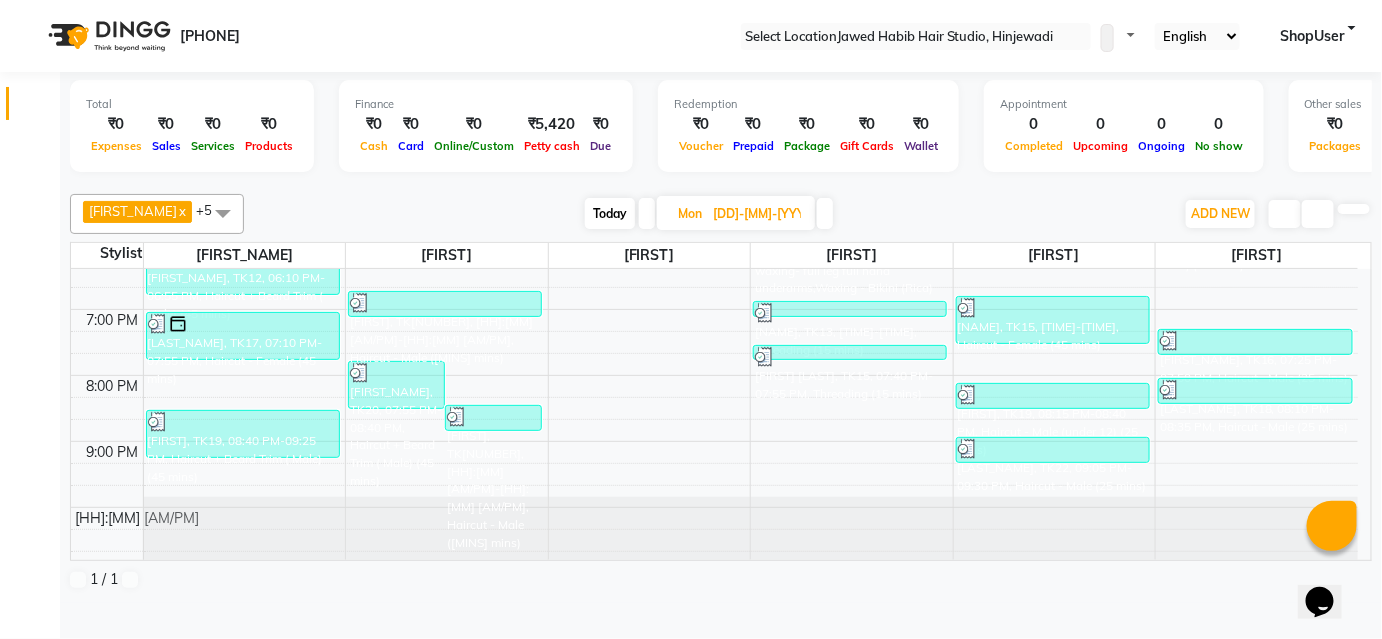 click on "ShopUser" at bounding box center [1312, 36] 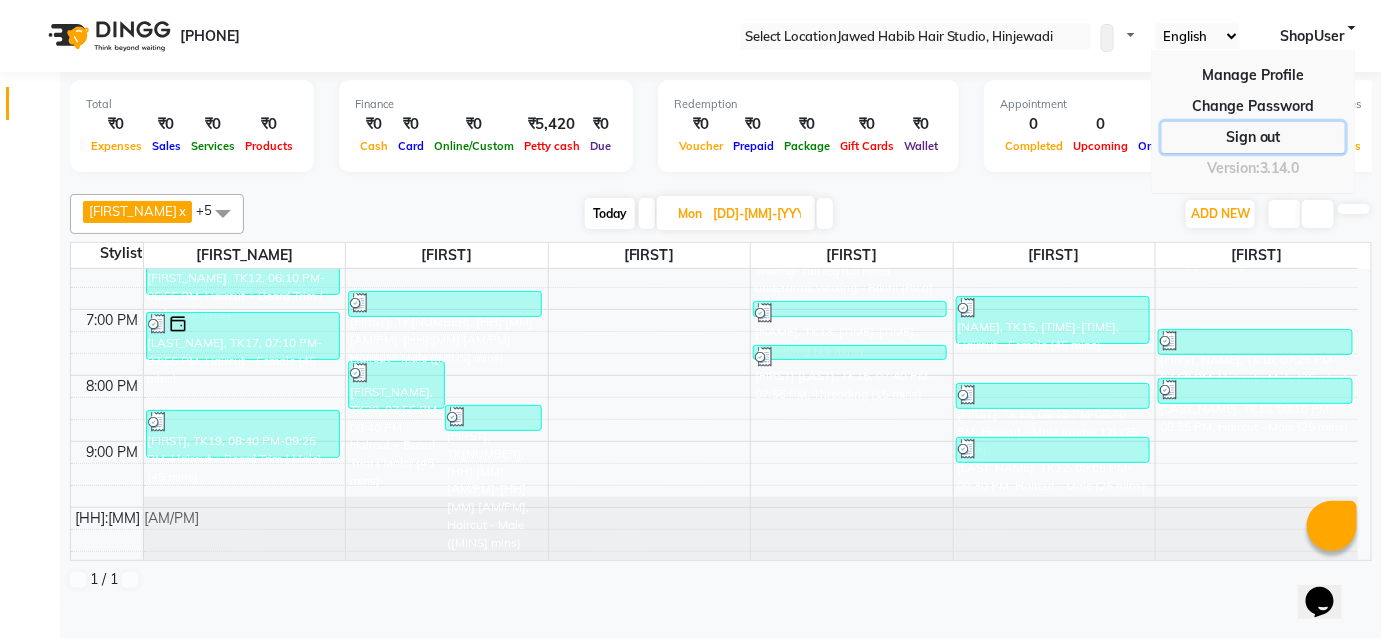 click on "Sign out" at bounding box center (1253, 106) 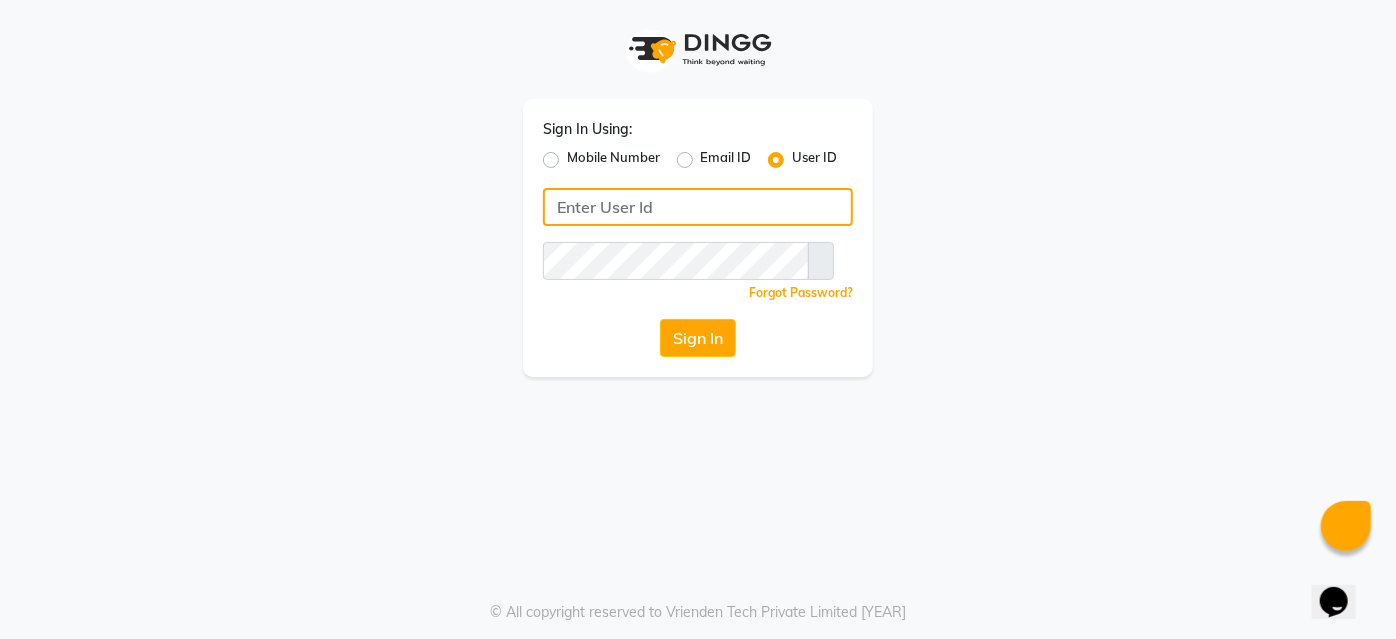 type on "[PHONE]" 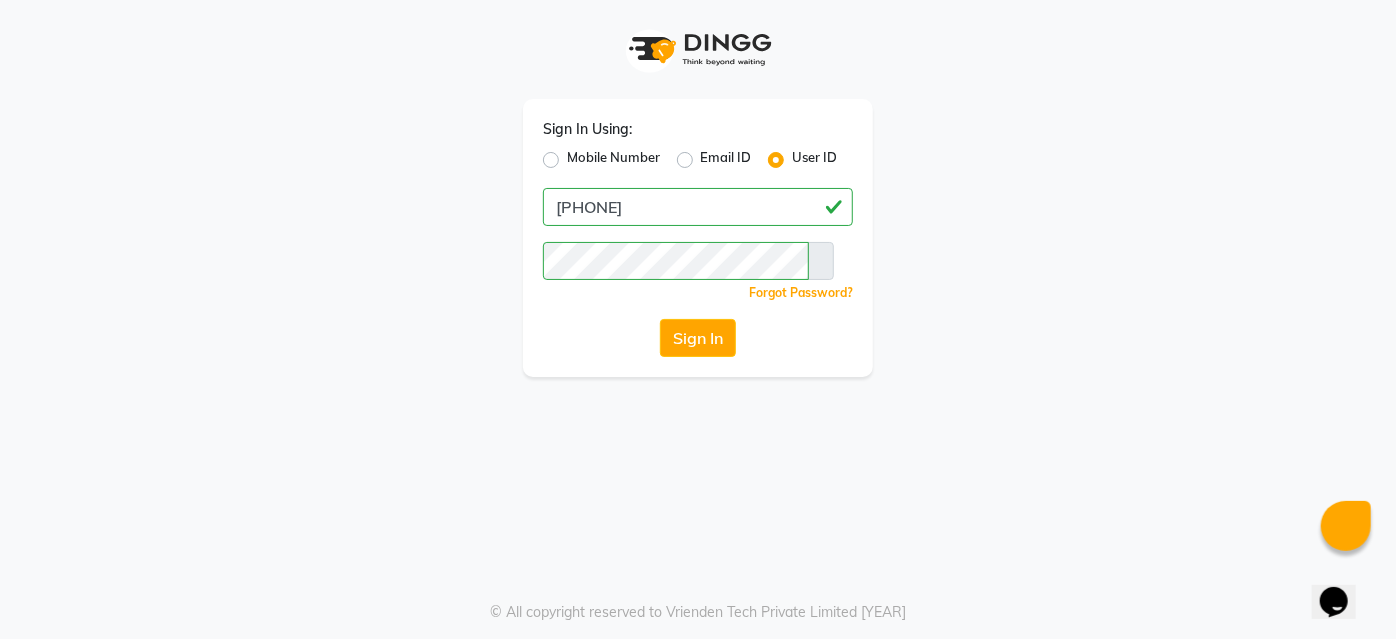 click on "Mobile Number" at bounding box center [613, 160] 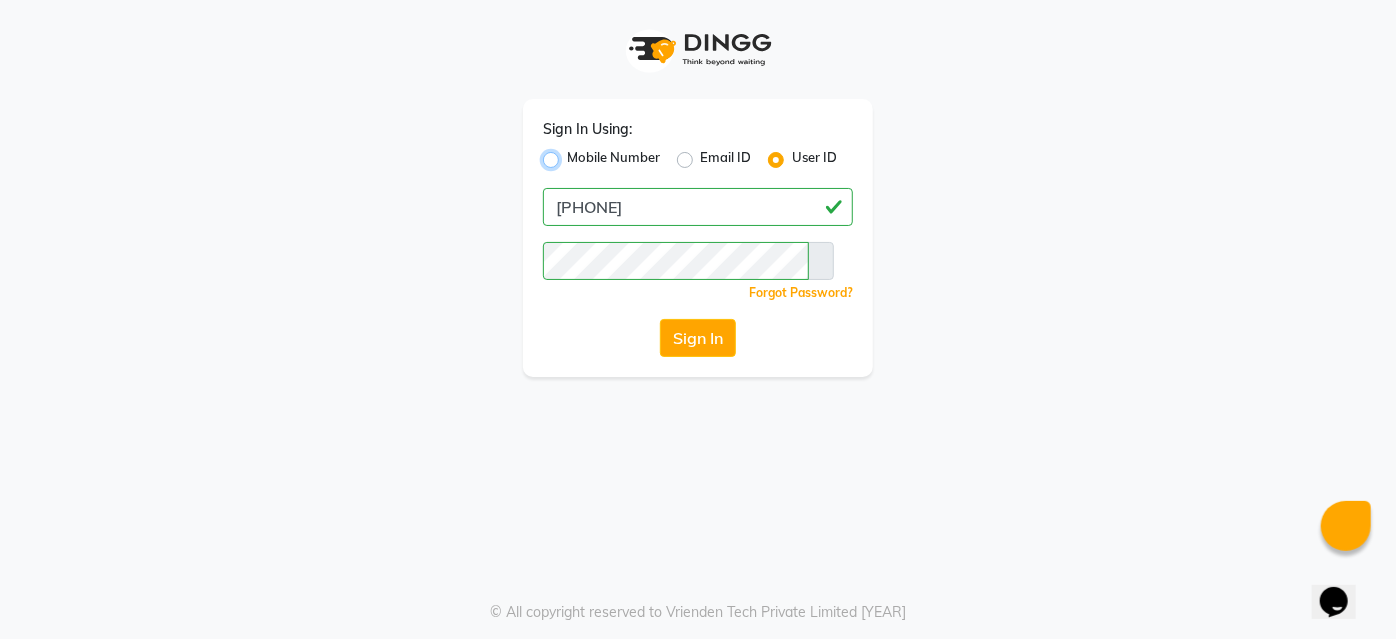 click on "Mobile Number" at bounding box center [573, 154] 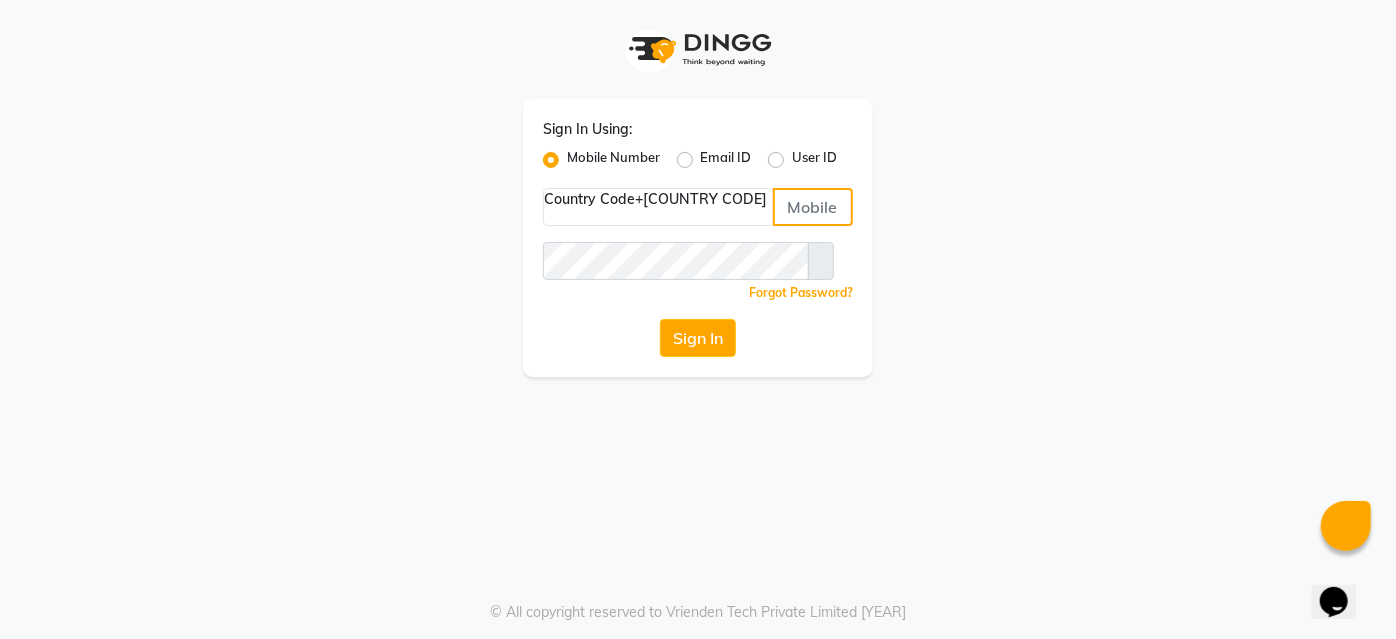 click at bounding box center (813, 207) 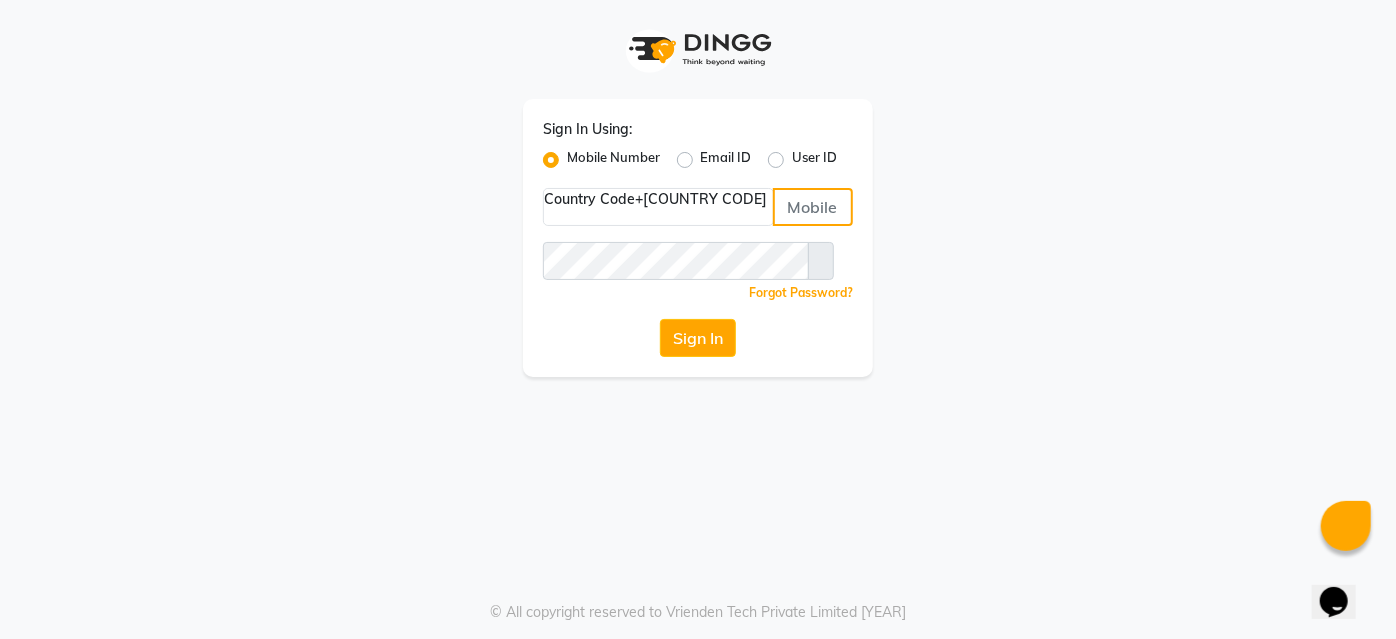 type on "[PHONE]" 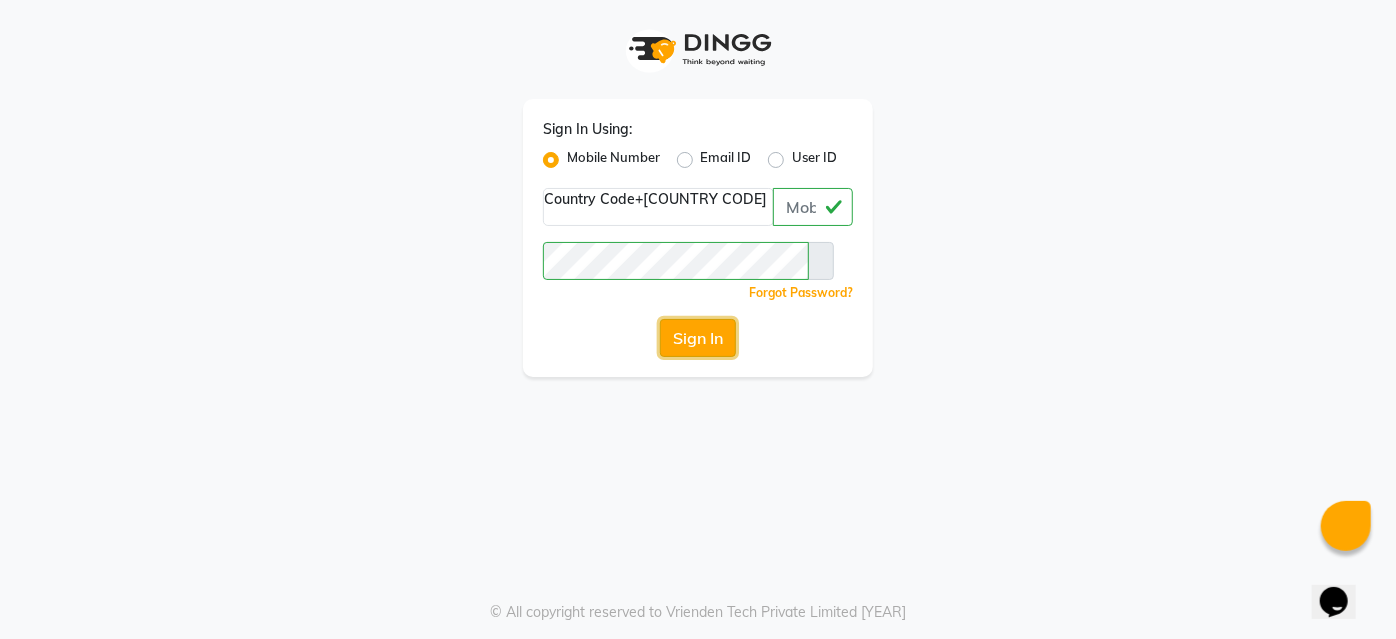 click on "Sign In" at bounding box center [698, 338] 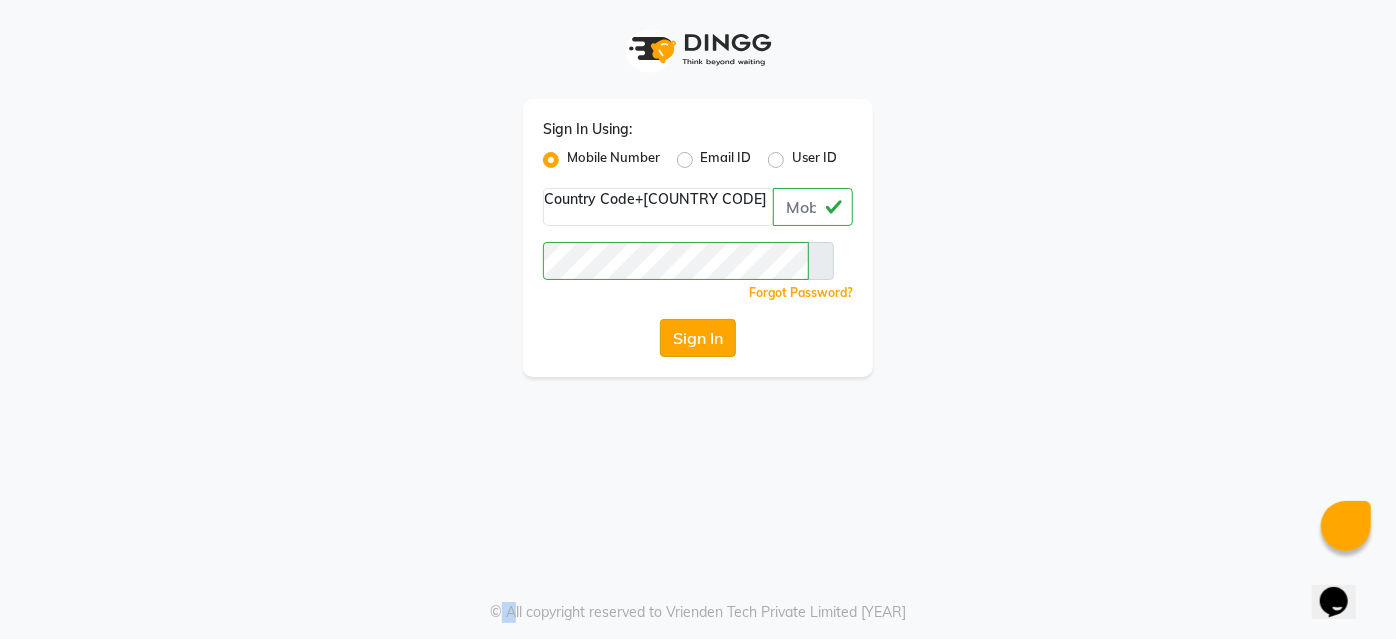 click on "Sign In" at bounding box center [698, 338] 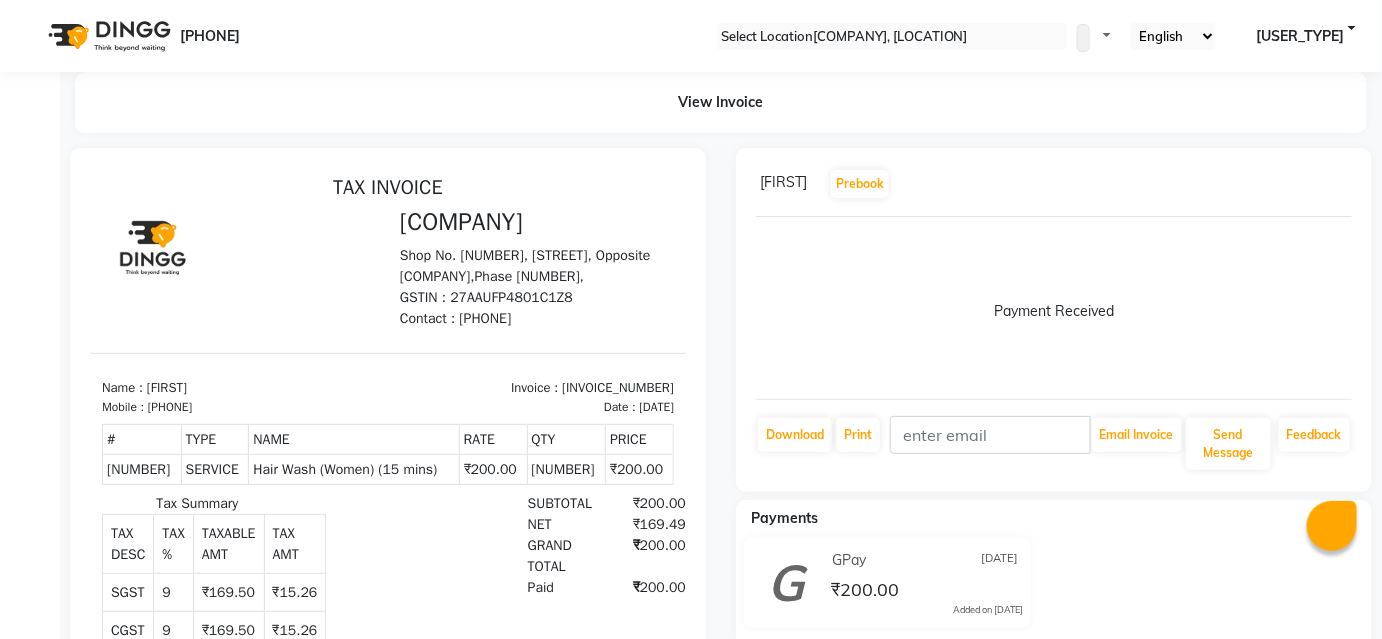 scroll, scrollTop: 0, scrollLeft: 0, axis: both 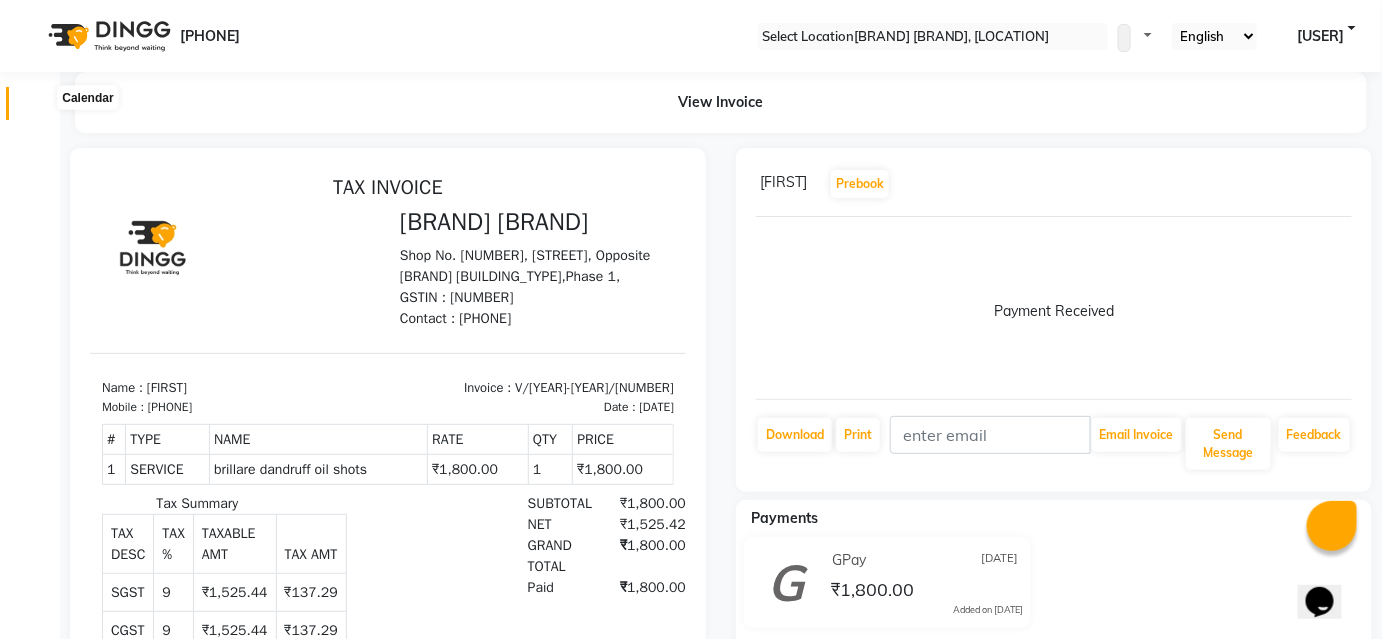 click at bounding box center [37, 108] 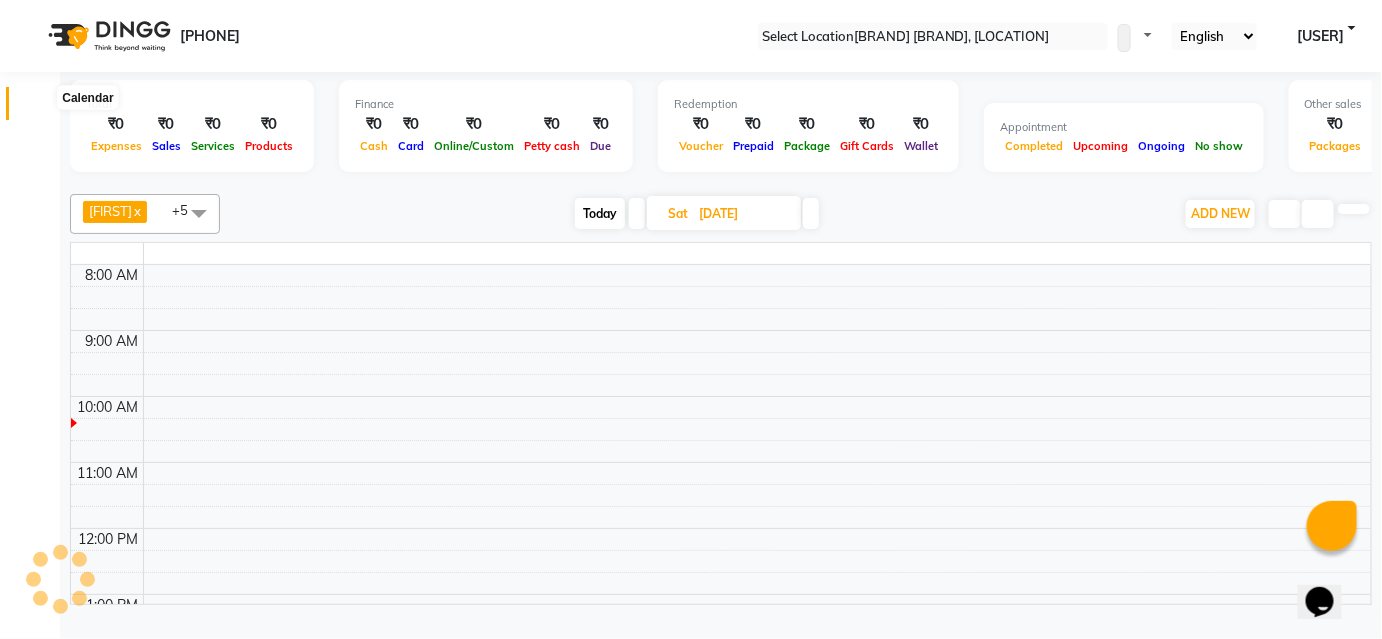 click at bounding box center [37, 108] 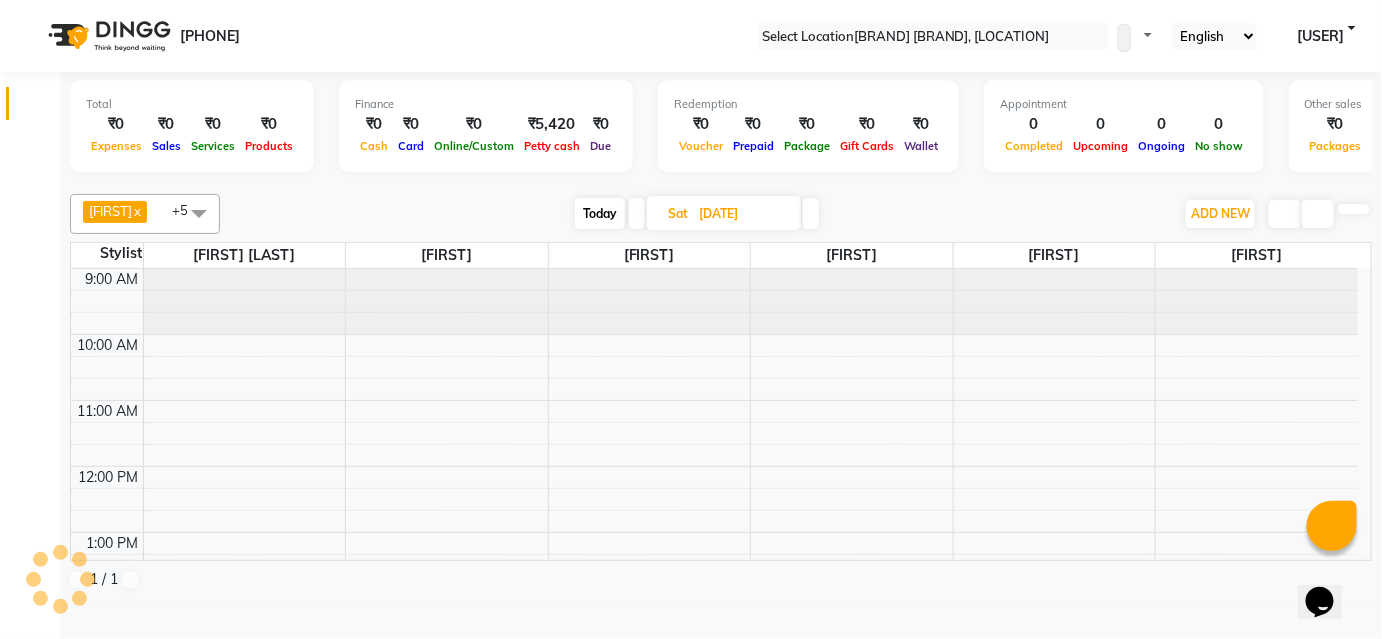 scroll, scrollTop: 0, scrollLeft: 0, axis: both 